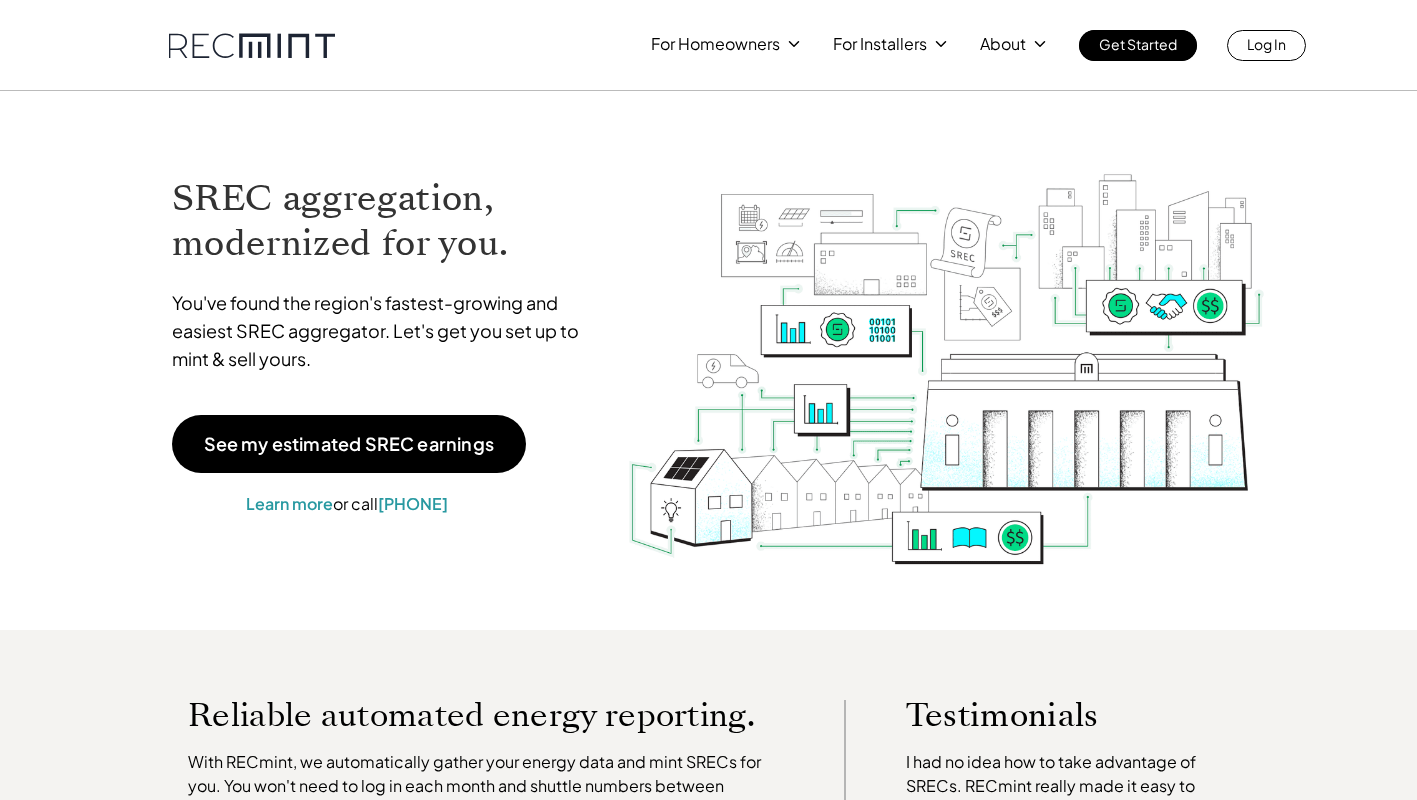 scroll, scrollTop: 0, scrollLeft: 0, axis: both 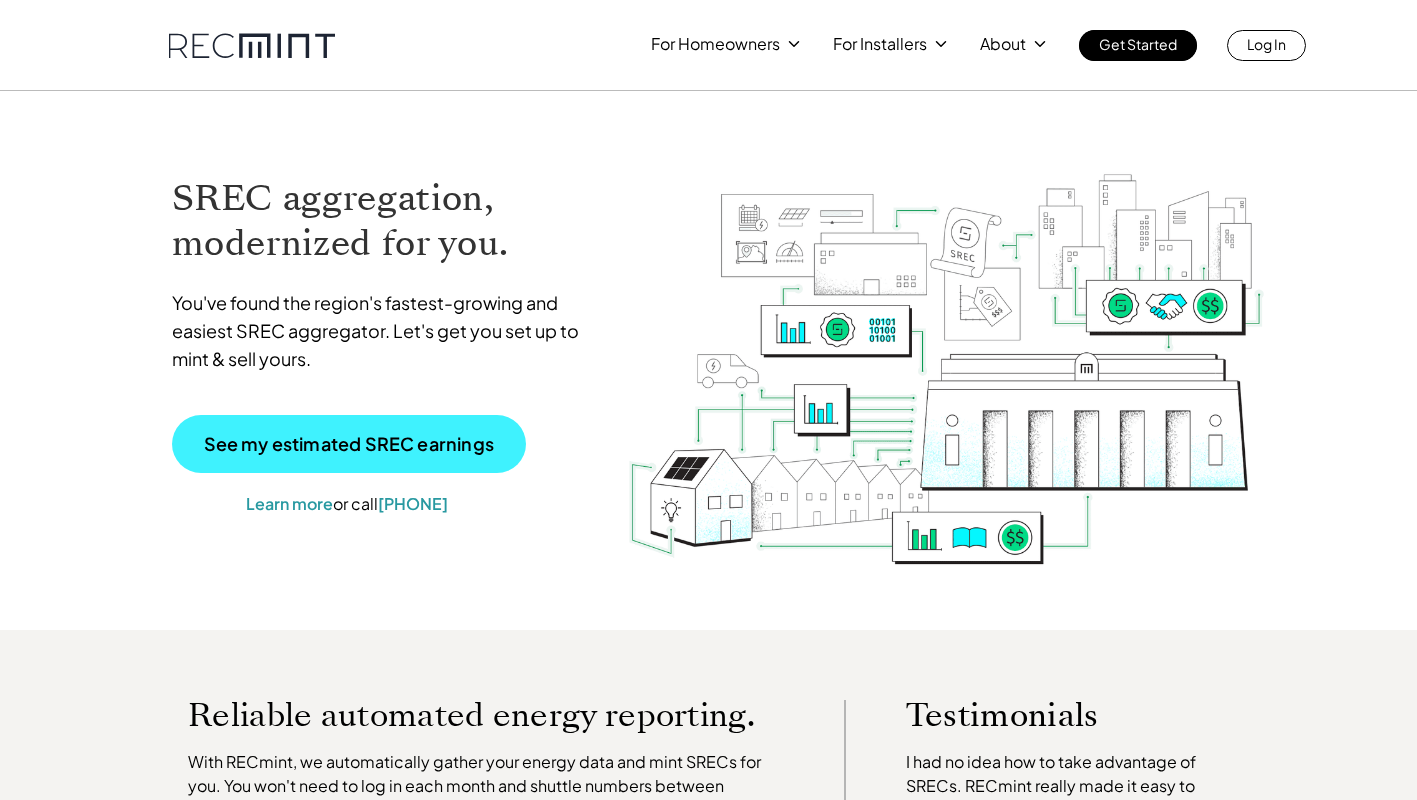 click on "See my estimated SREC earnings" at bounding box center (349, 444) 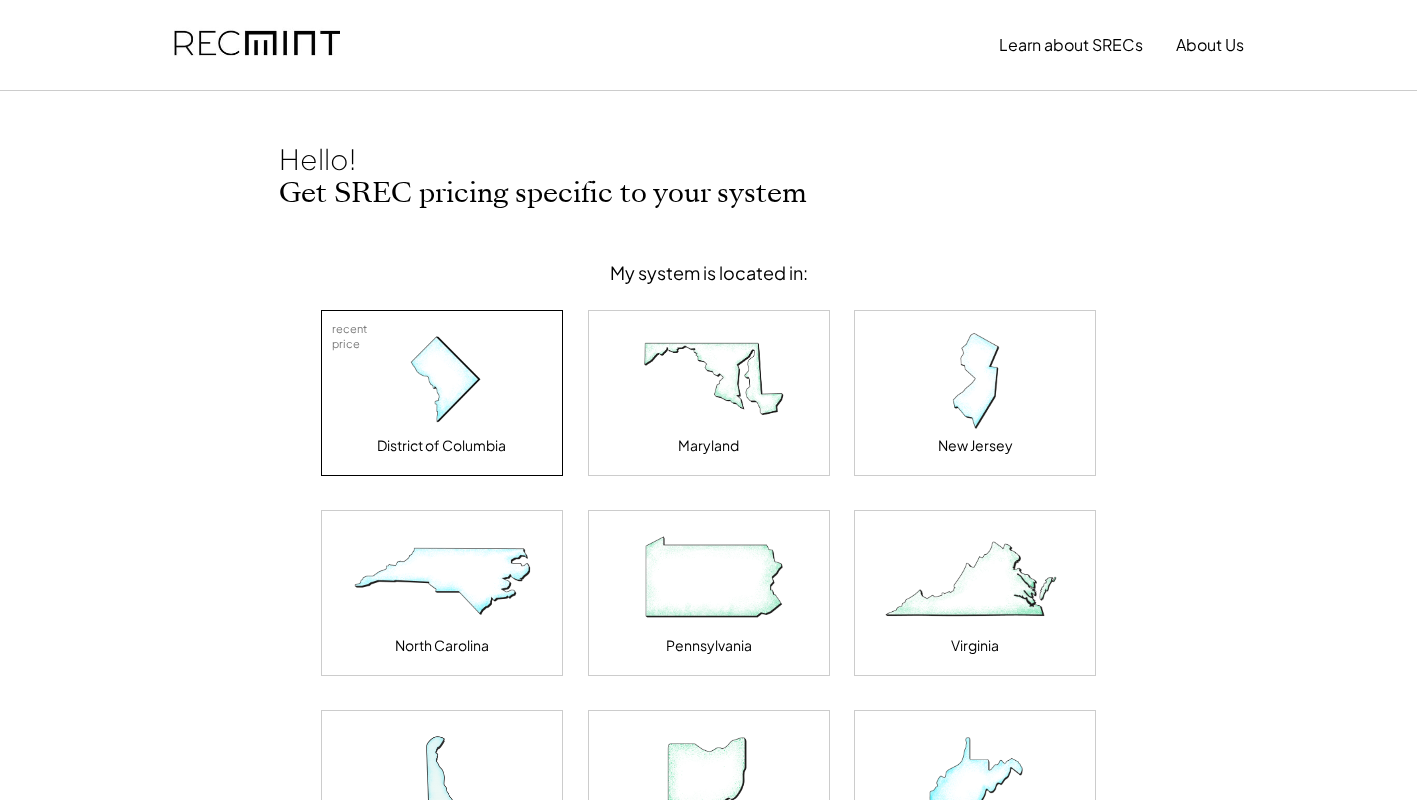 scroll, scrollTop: 0, scrollLeft: 0, axis: both 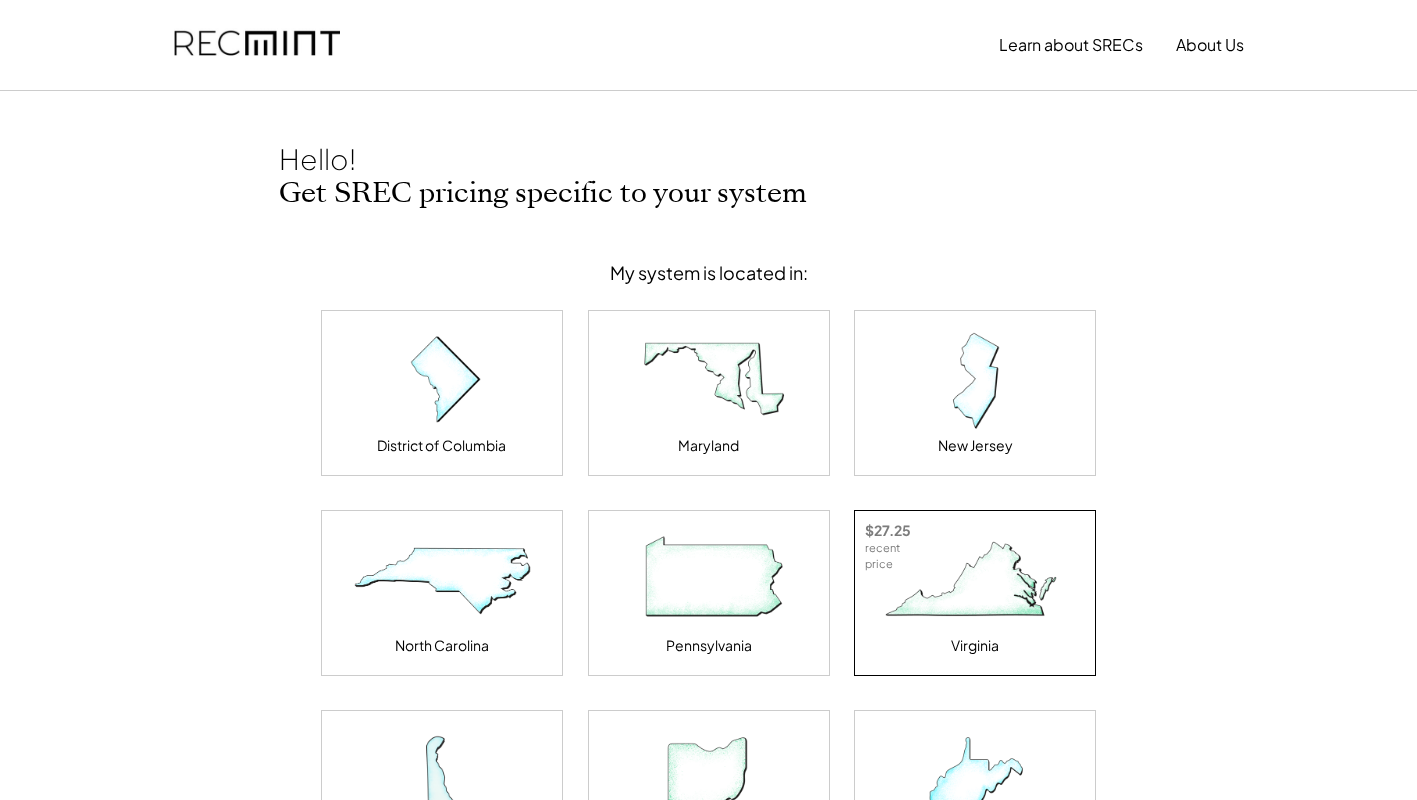 click at bounding box center (975, 581) 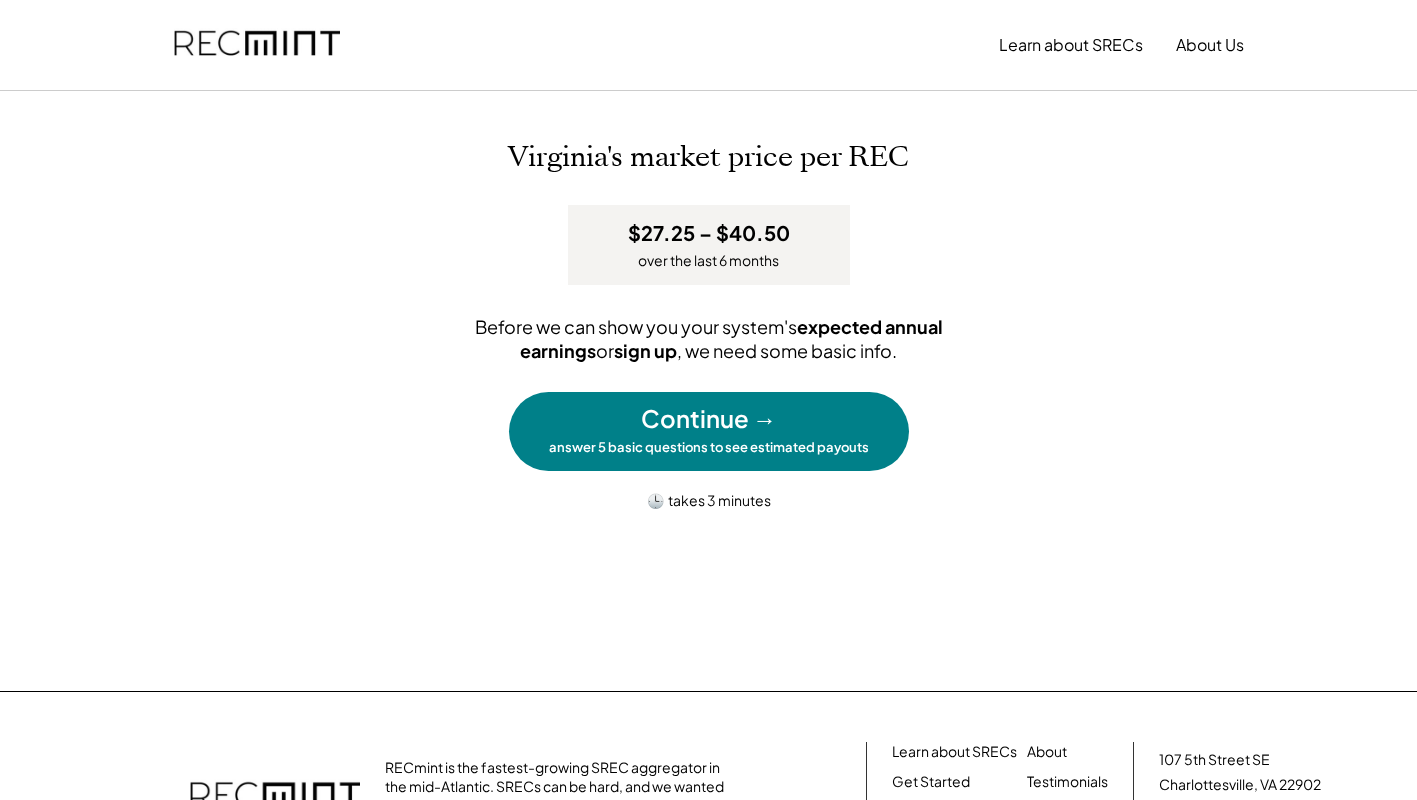 click on "Continue →" at bounding box center [709, 419] 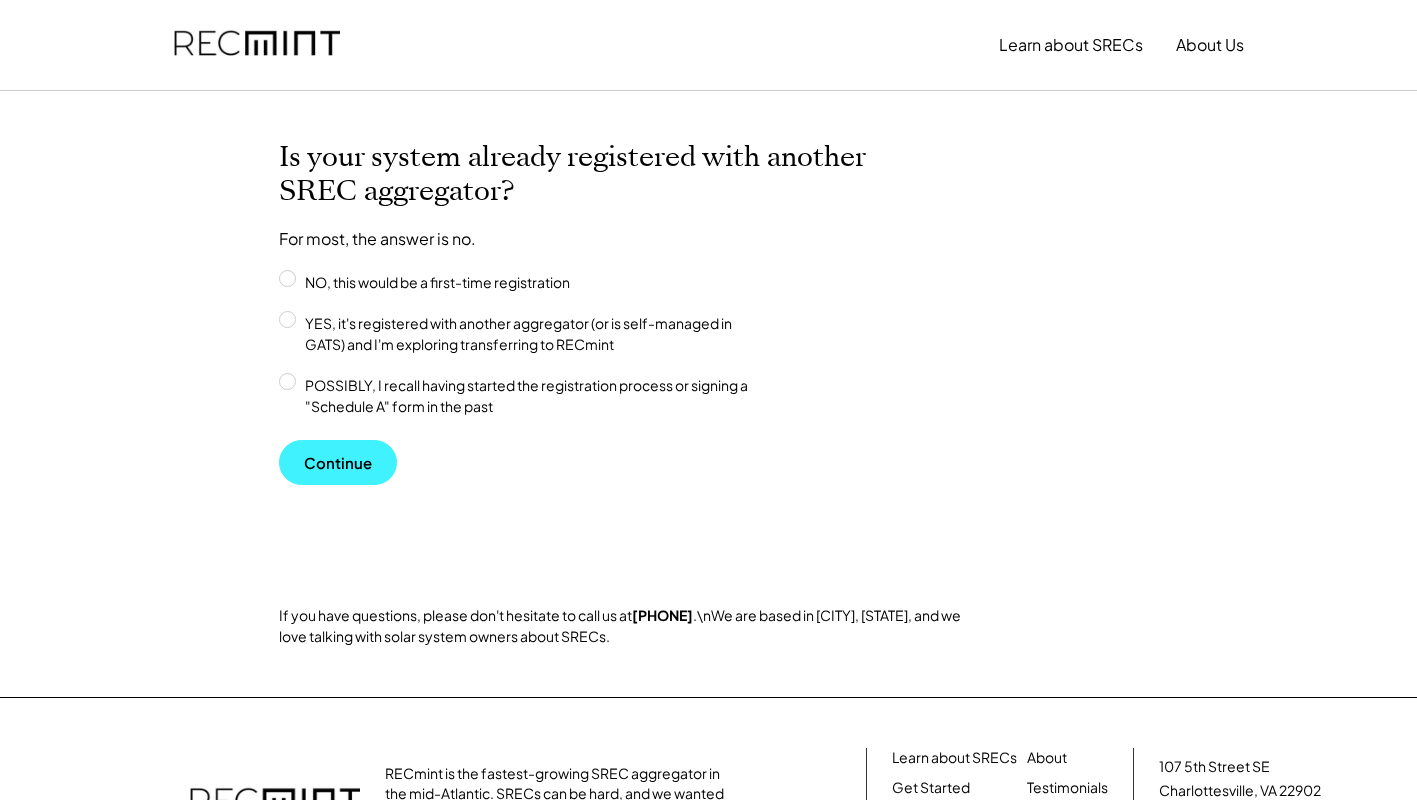 click on "Continue" at bounding box center (338, 462) 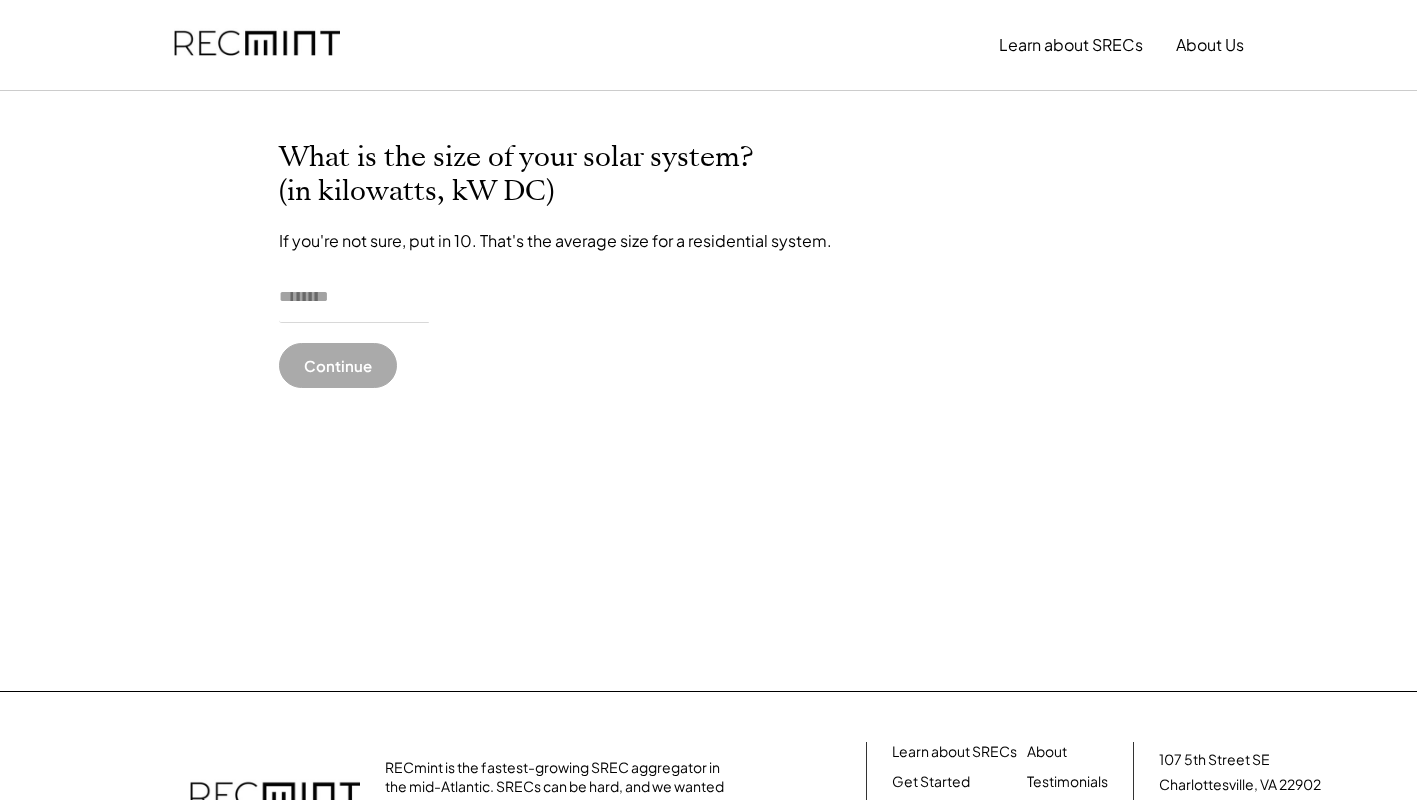 click at bounding box center [354, 298] 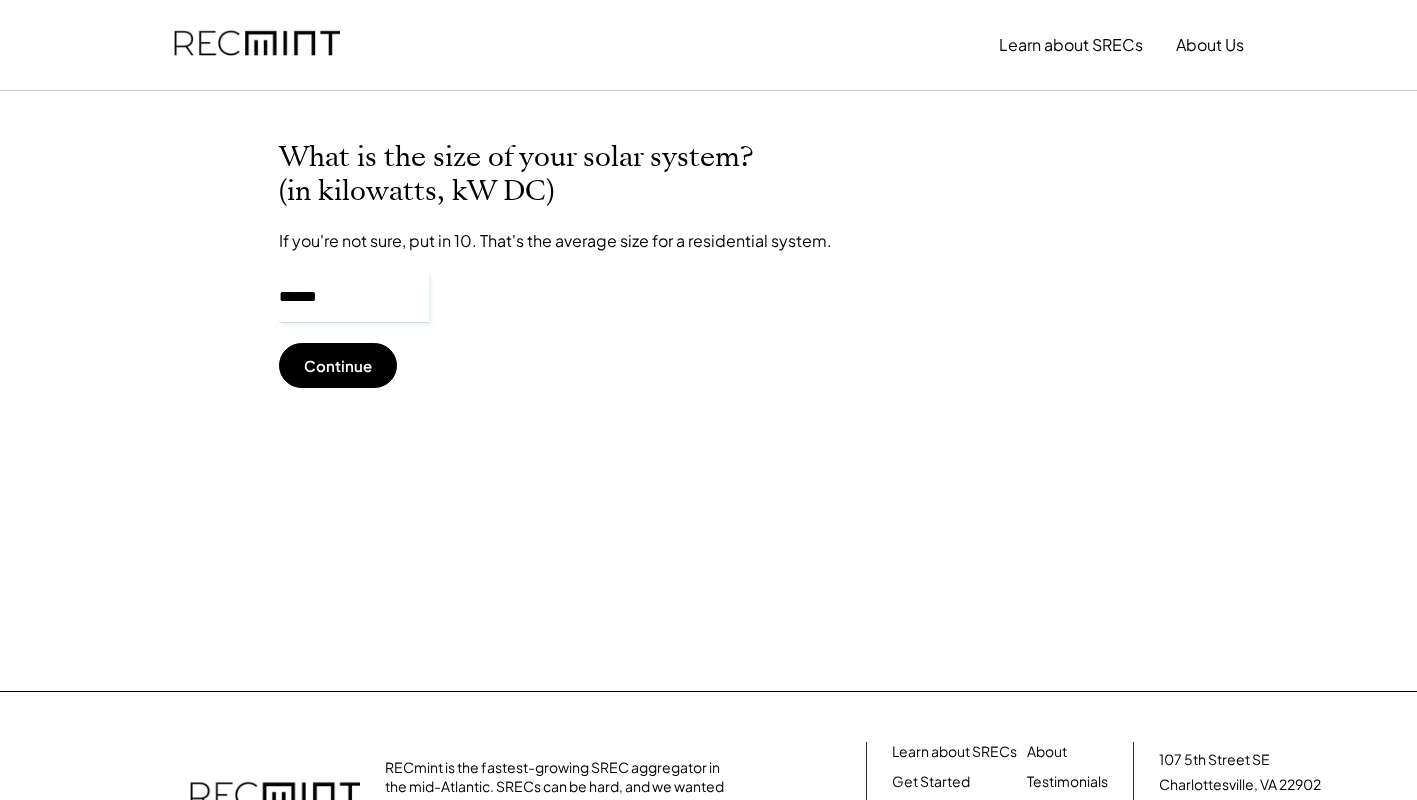 type on "******" 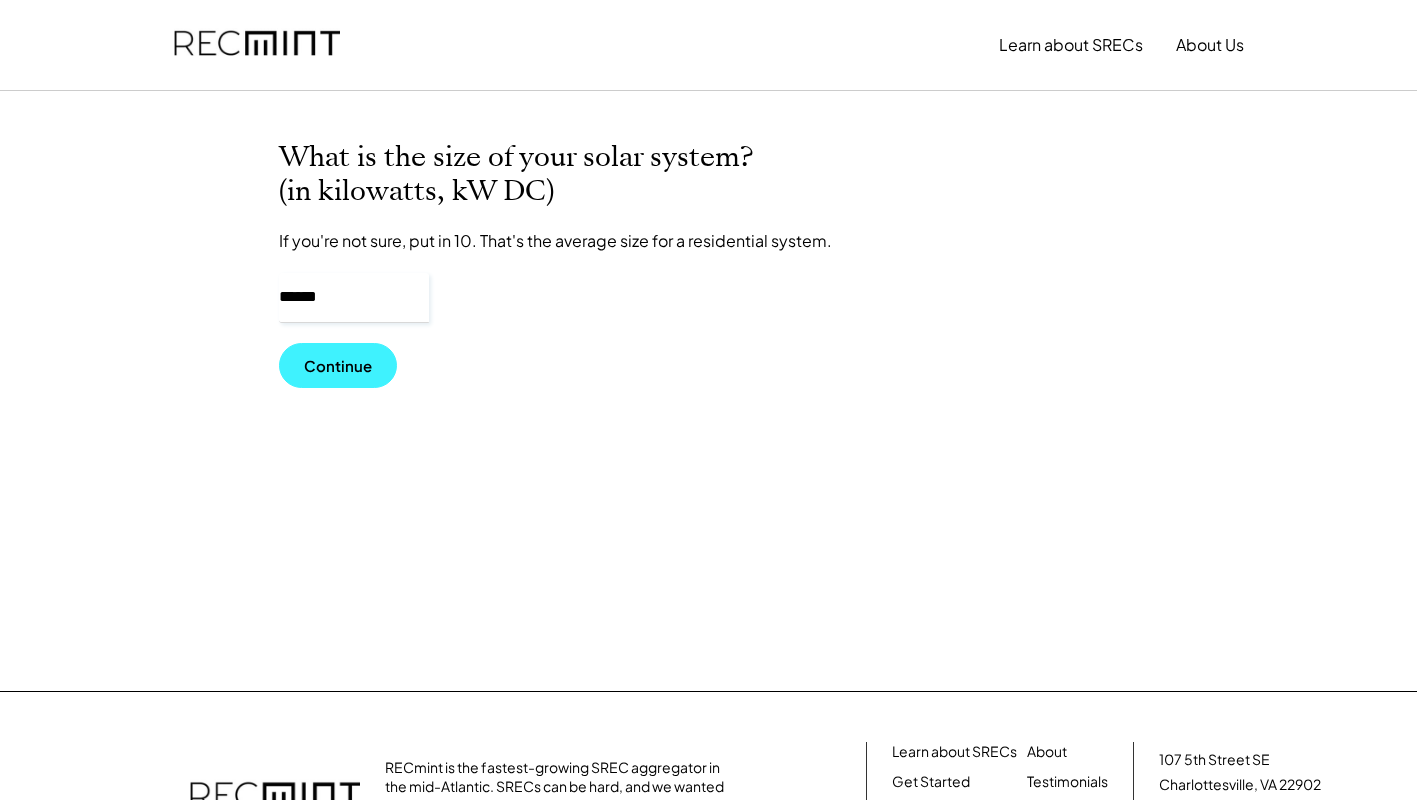 click on "Continue" at bounding box center (338, 365) 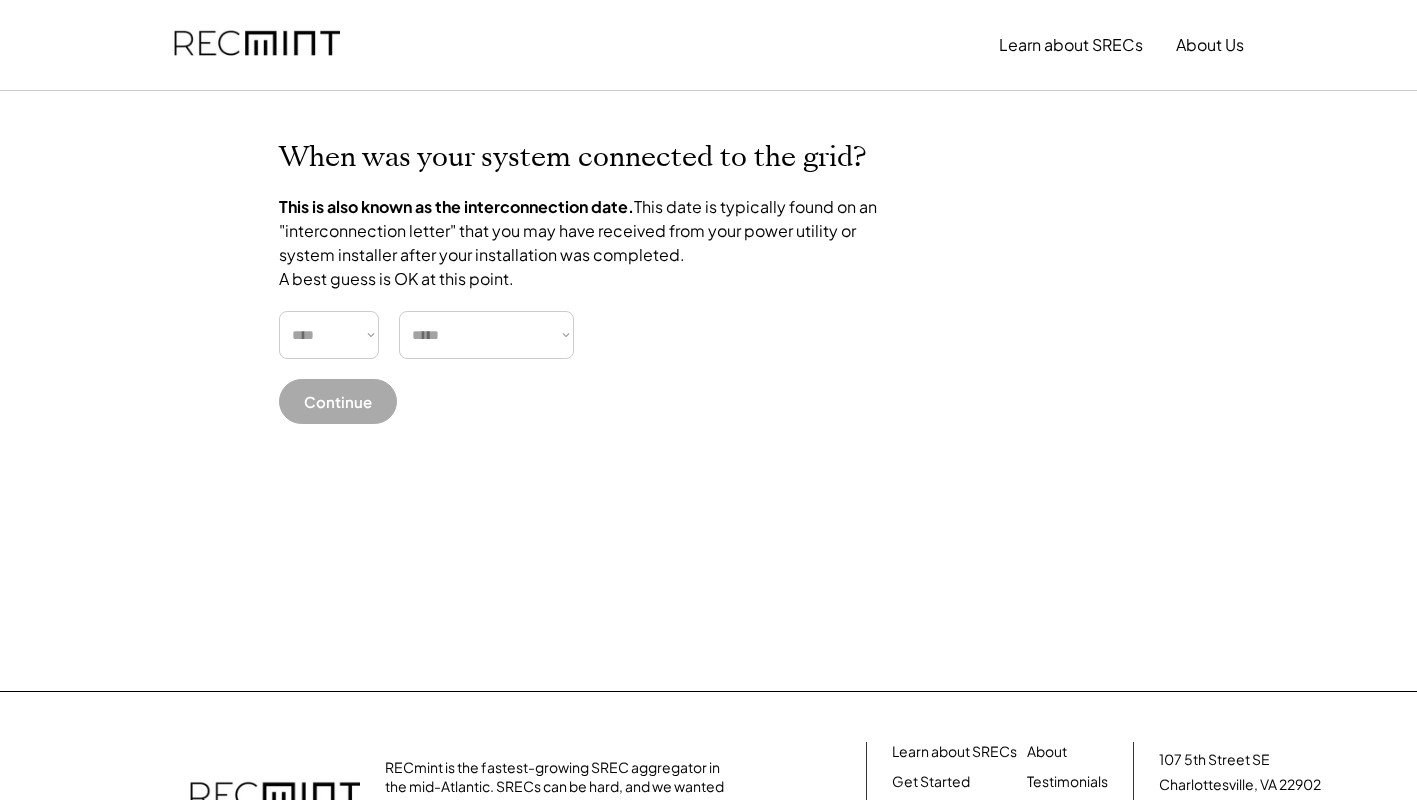 click on "**** **** **** **** **** **** **** **** **** **** **** **** **** **** ****" at bounding box center (329, 335) 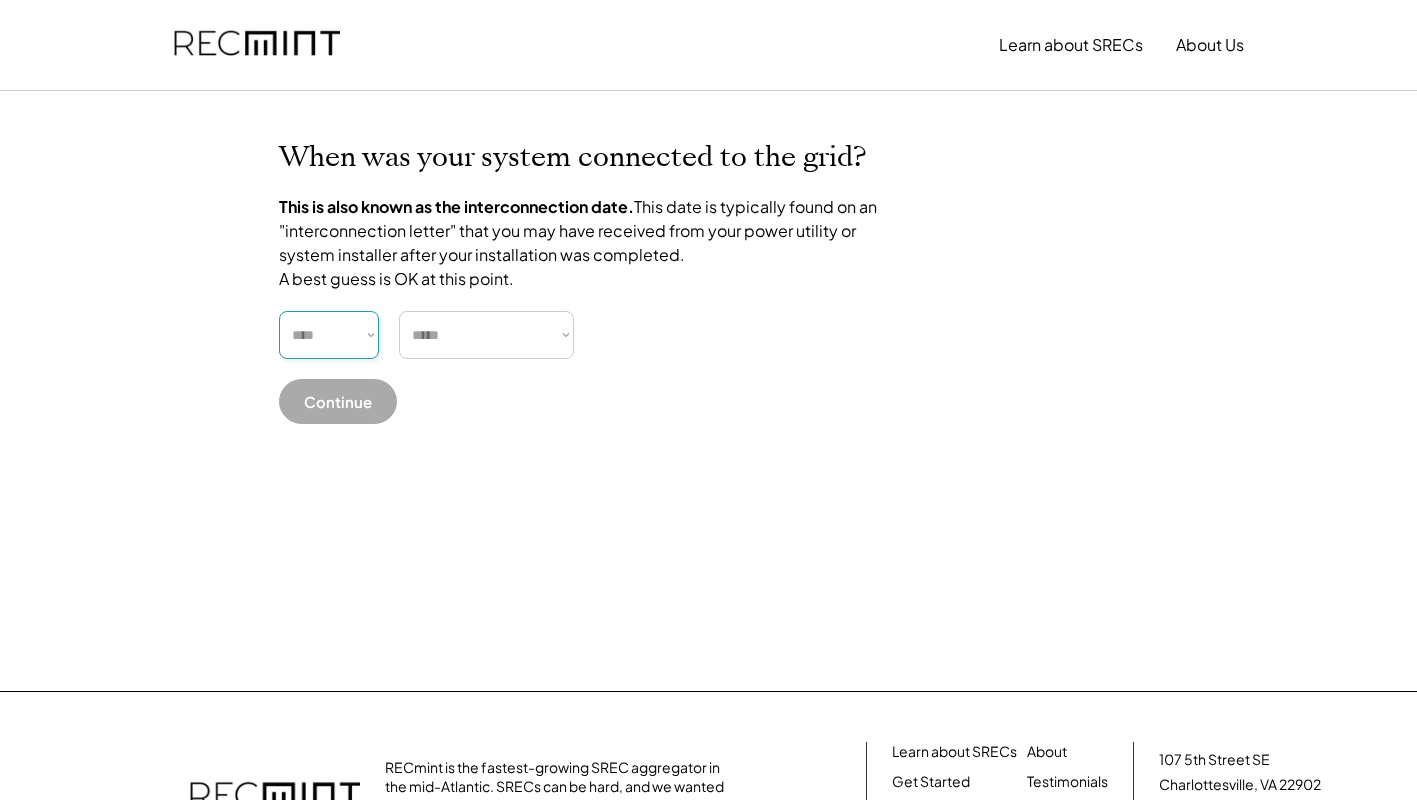 select on "****" 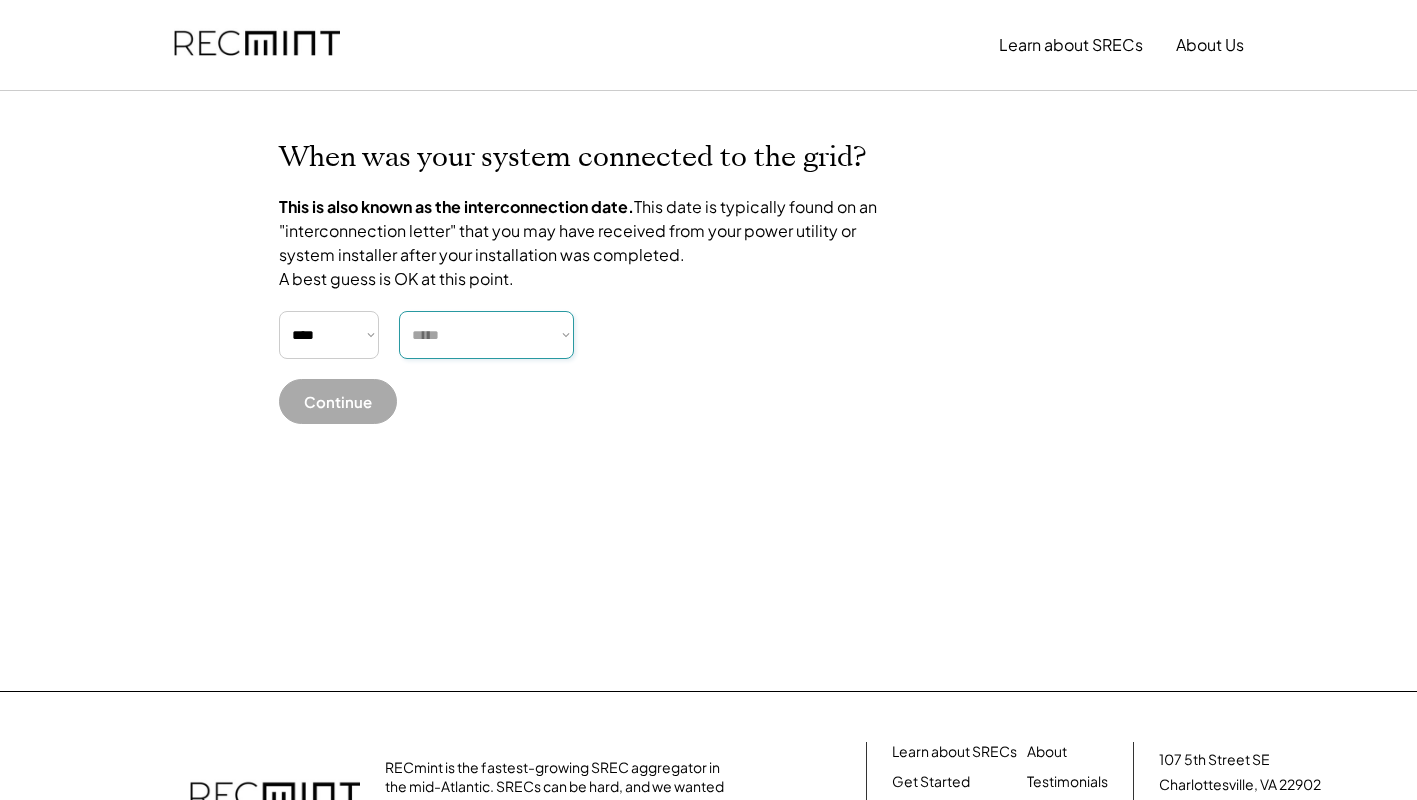 click on "***** ******* ******** ***** ***** *** **** **** ****** ********* ******* ******** ********" at bounding box center (486, 335) 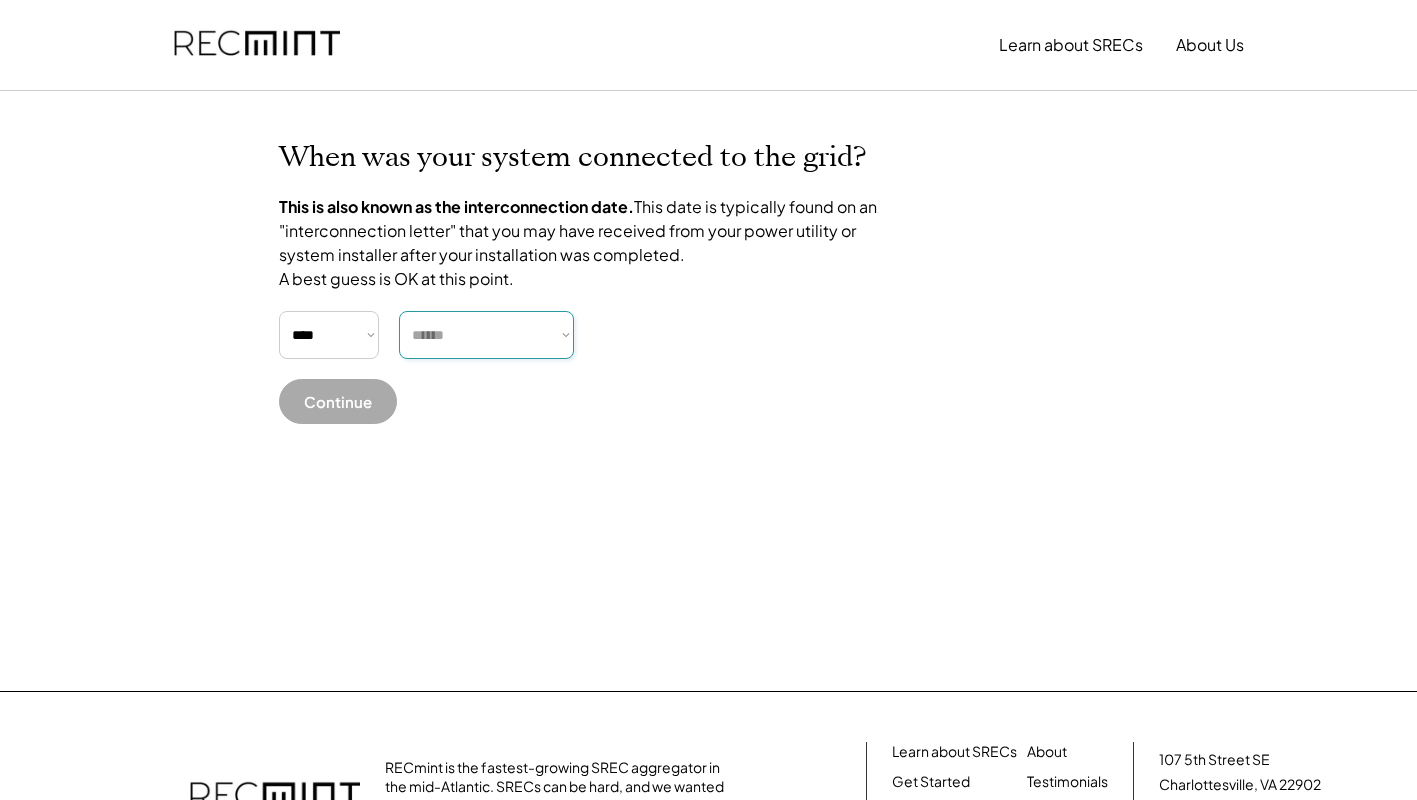 click on "***** ******* ******** ***** ***** *** **** **** ****** ********* ******* ******** ********" at bounding box center [486, 335] 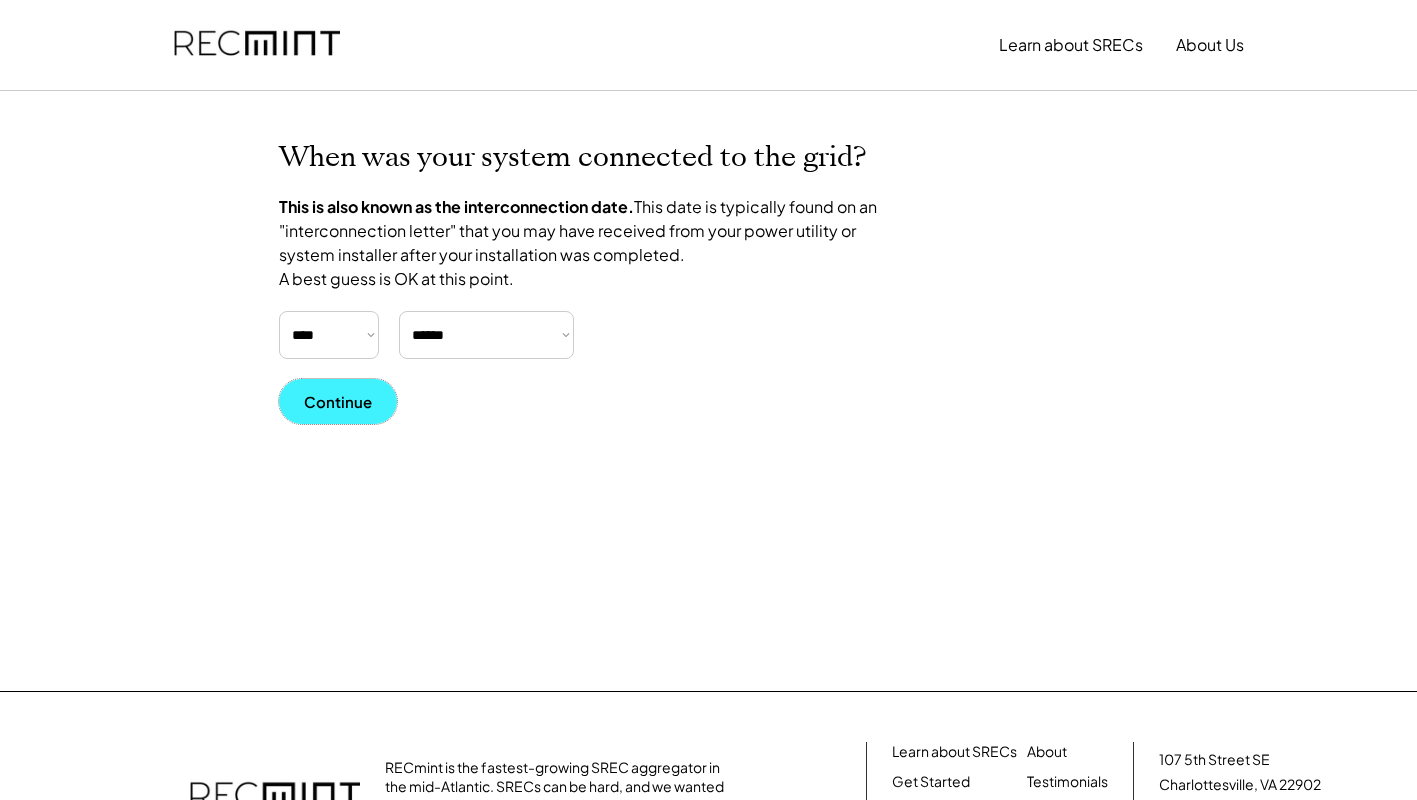 click on "Continue" at bounding box center (338, 401) 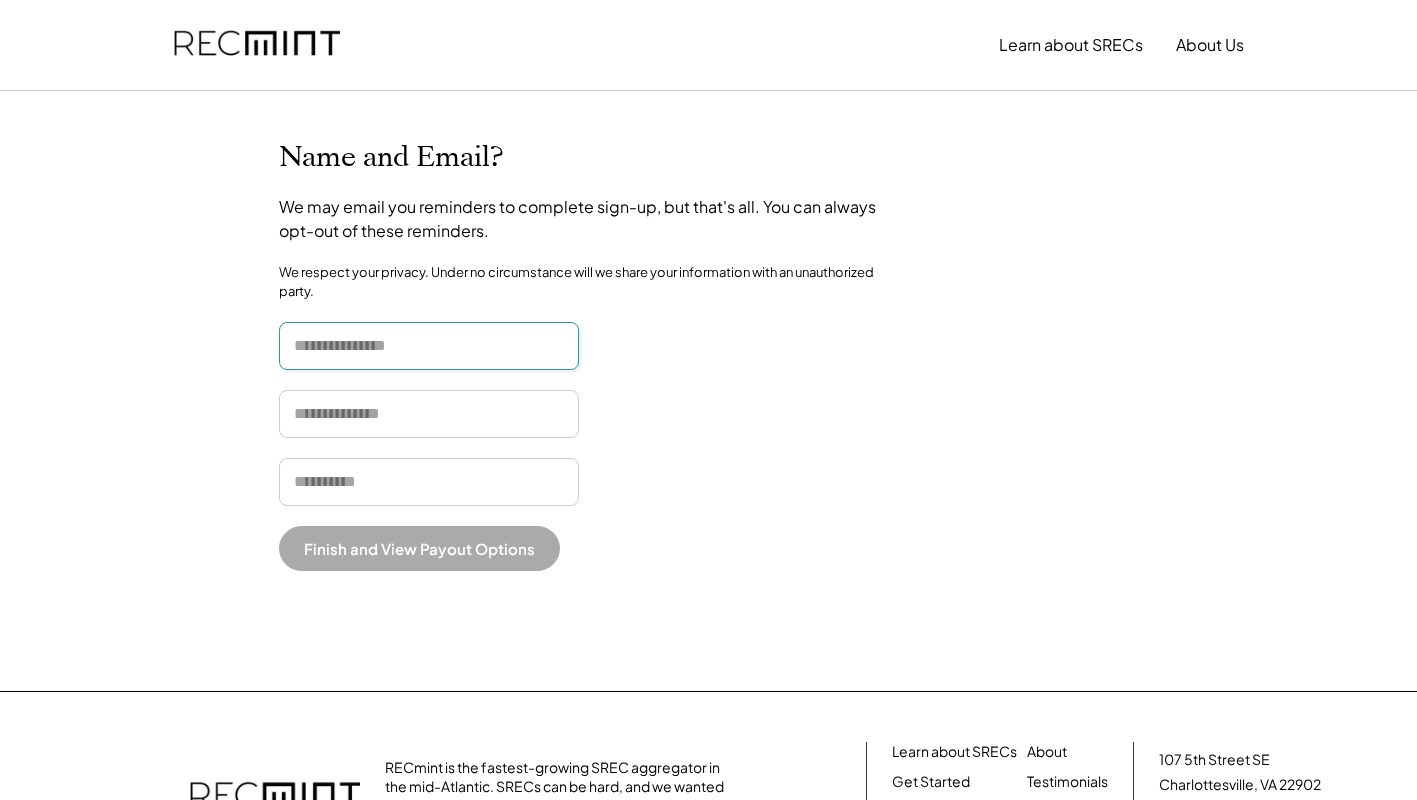 click at bounding box center [429, 346] 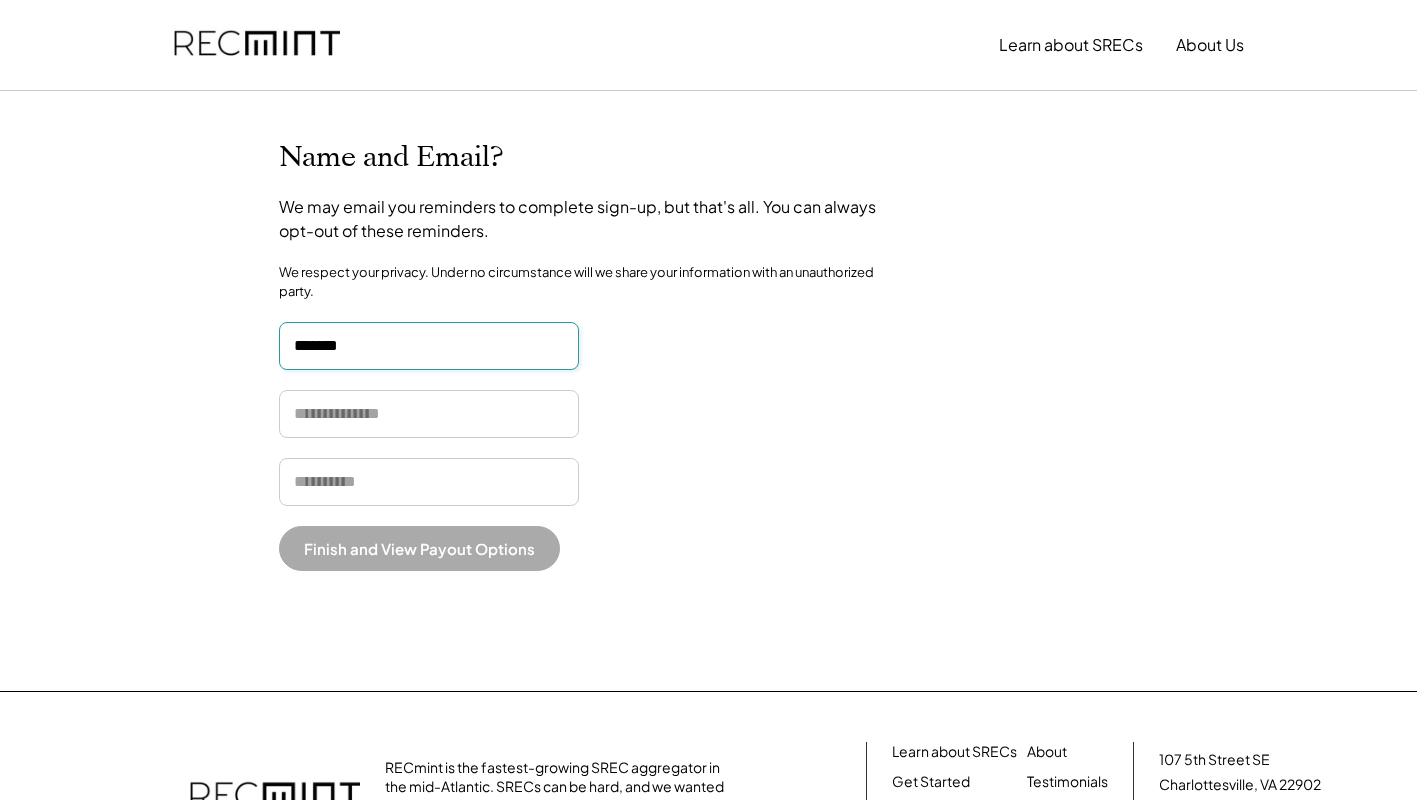 type on "****" 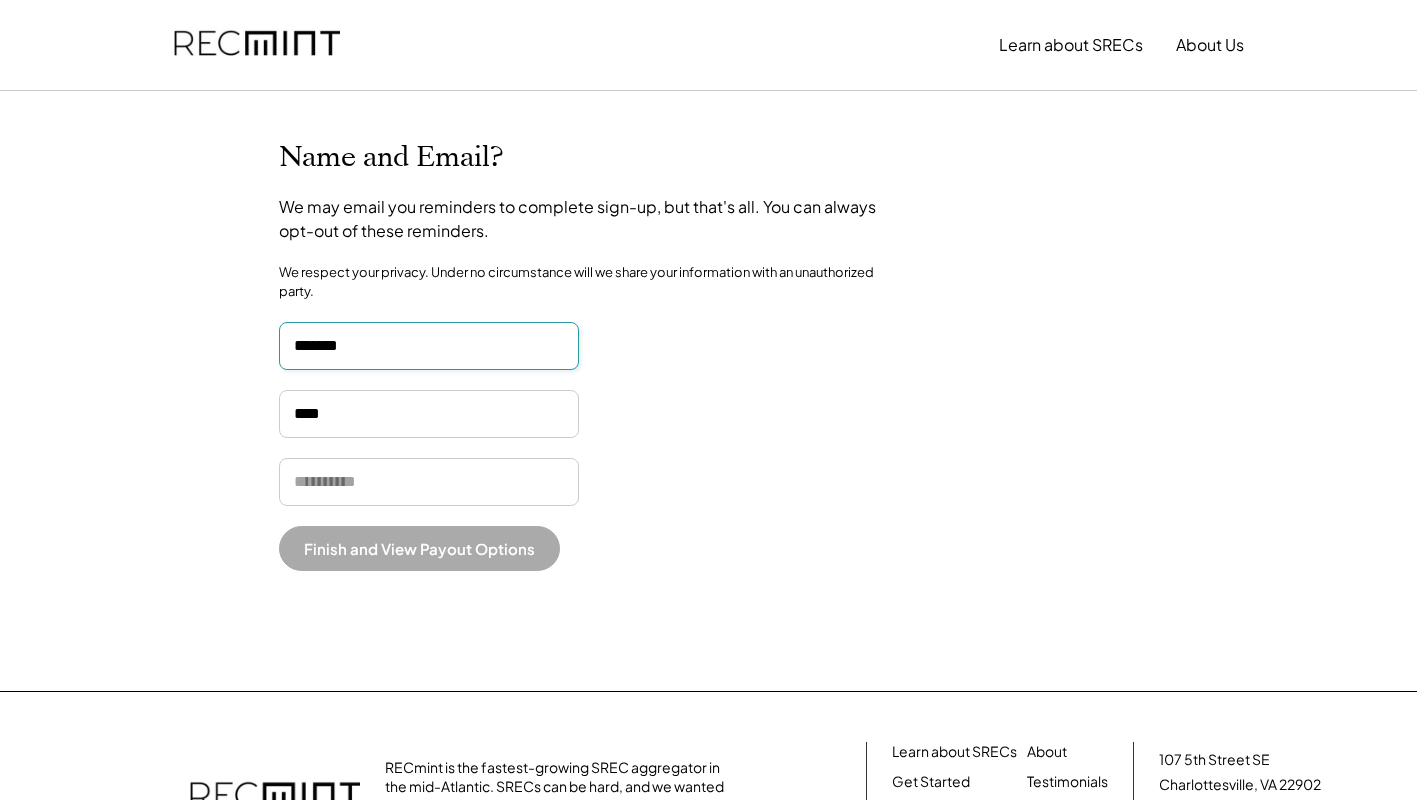 type on "**********" 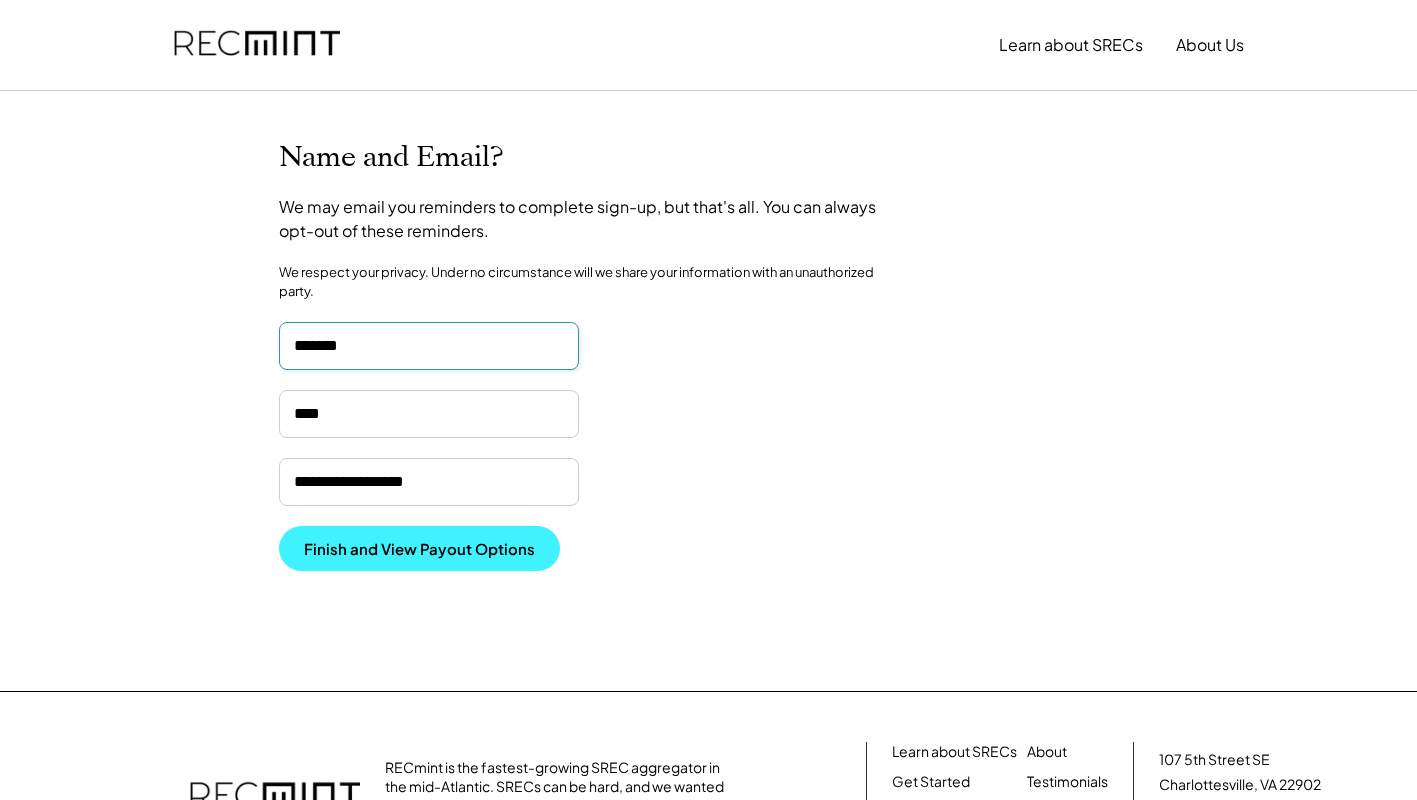 click on "Finish and View Payout Options" at bounding box center [419, 548] 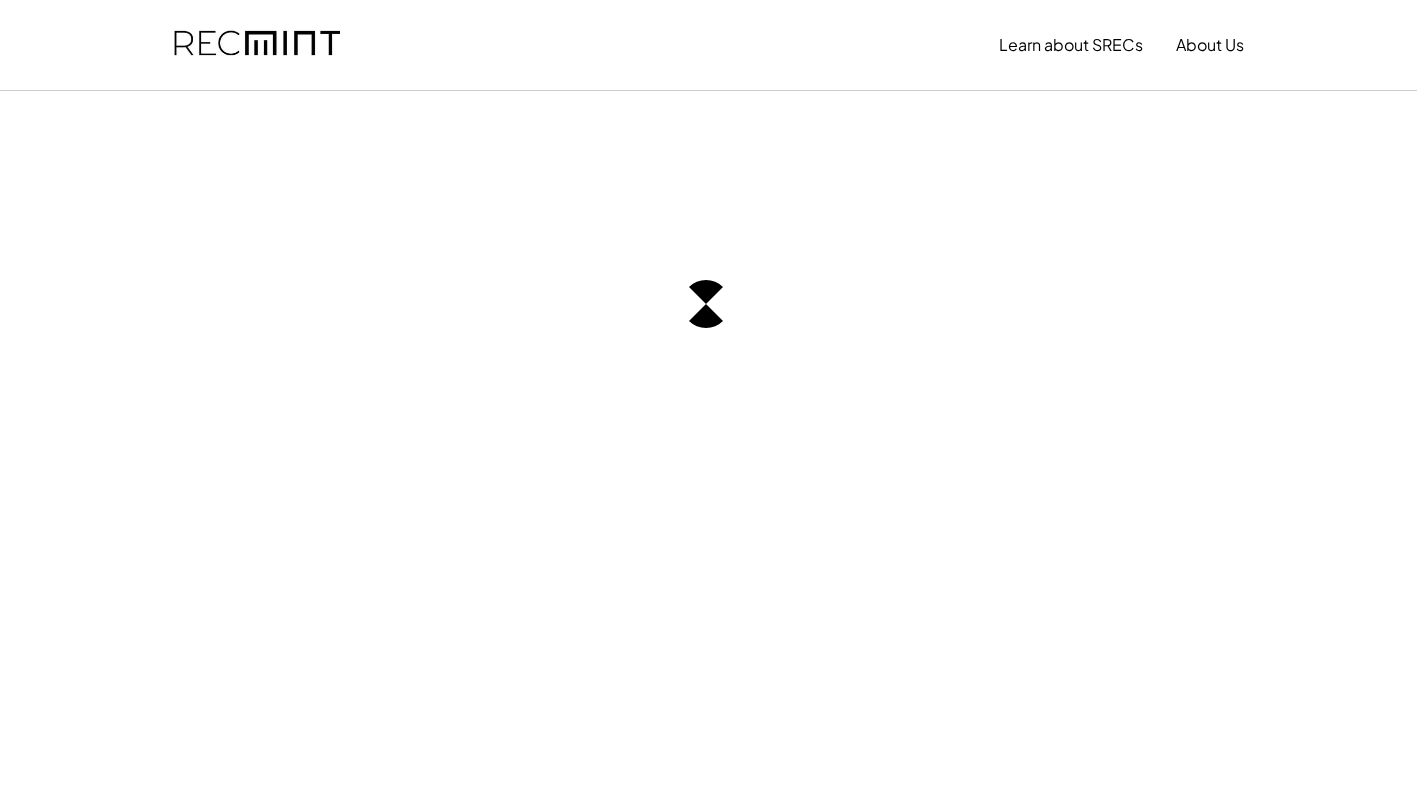 scroll, scrollTop: 0, scrollLeft: 0, axis: both 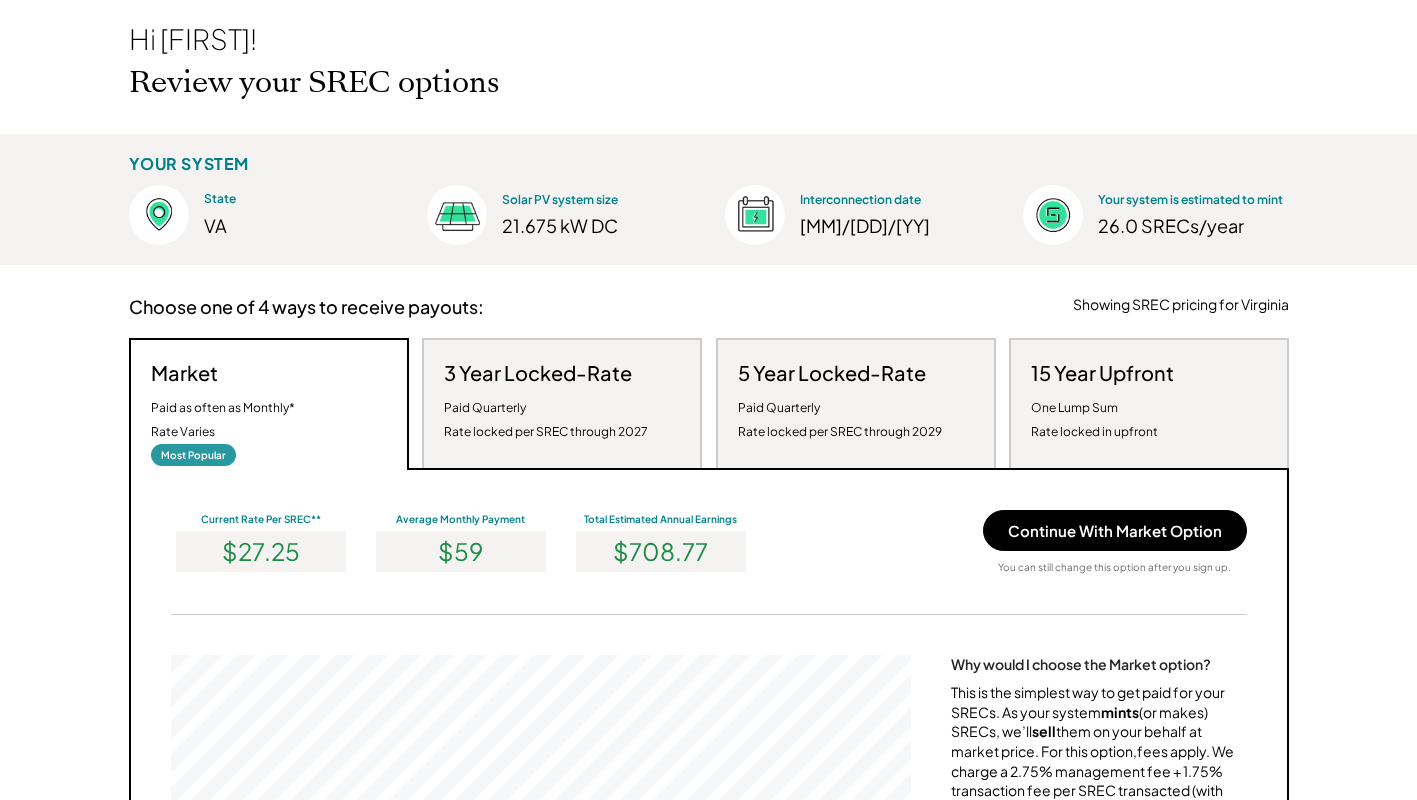 click on "Paid Quarterly
Rate locked per SREC through 2027" at bounding box center (546, 420) 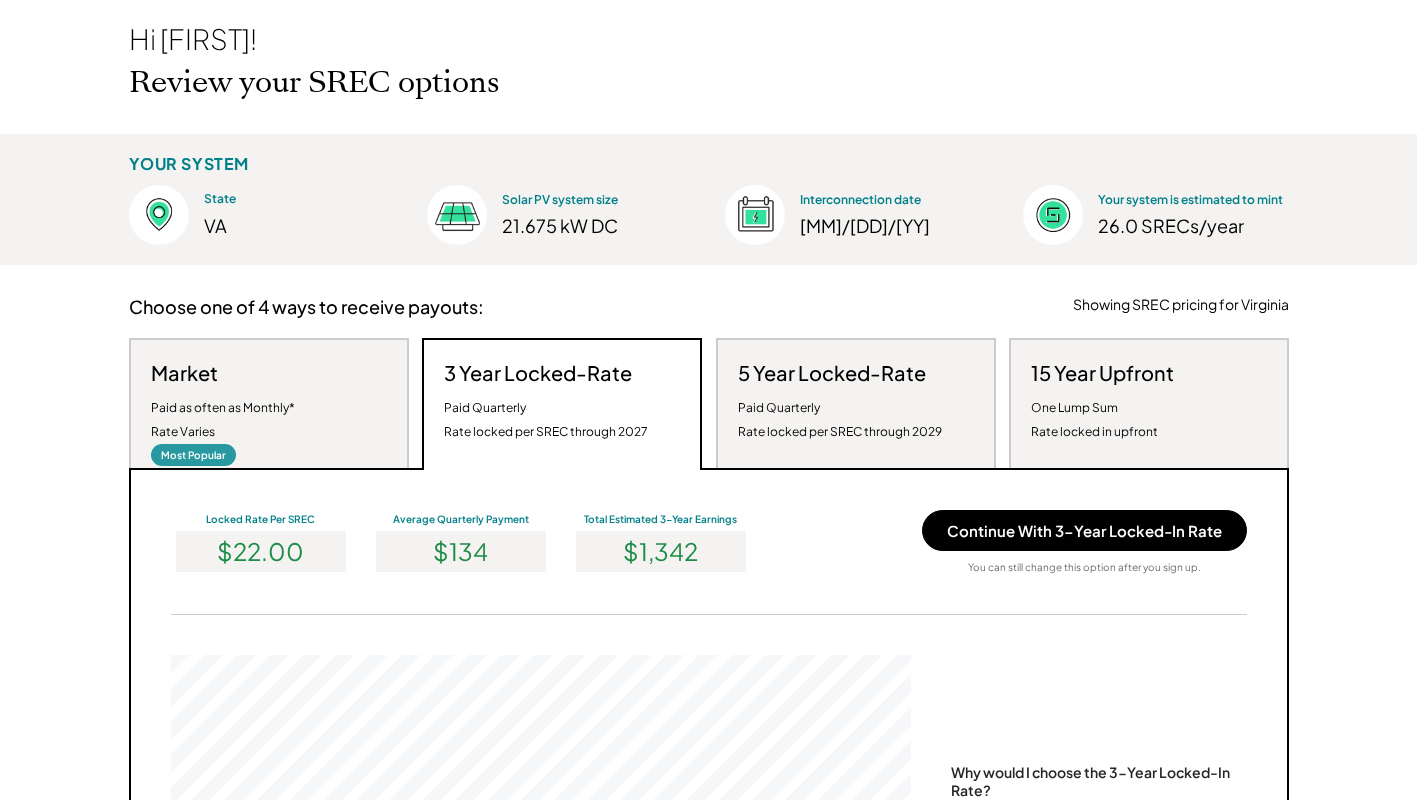 scroll, scrollTop: 999620, scrollLeft: 999260, axis: both 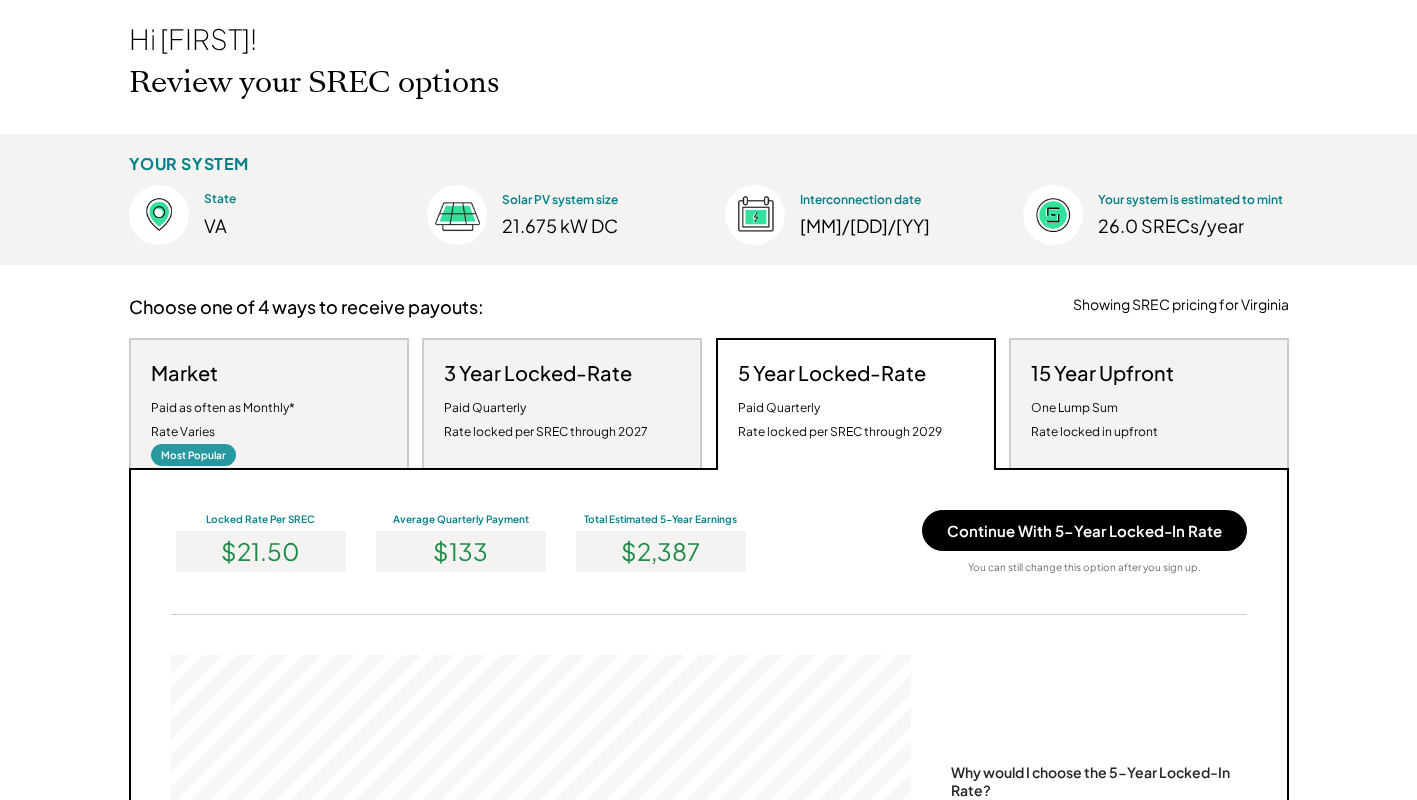 click on "One Lump Sum
Rate locked in upfront" at bounding box center (1094, 420) 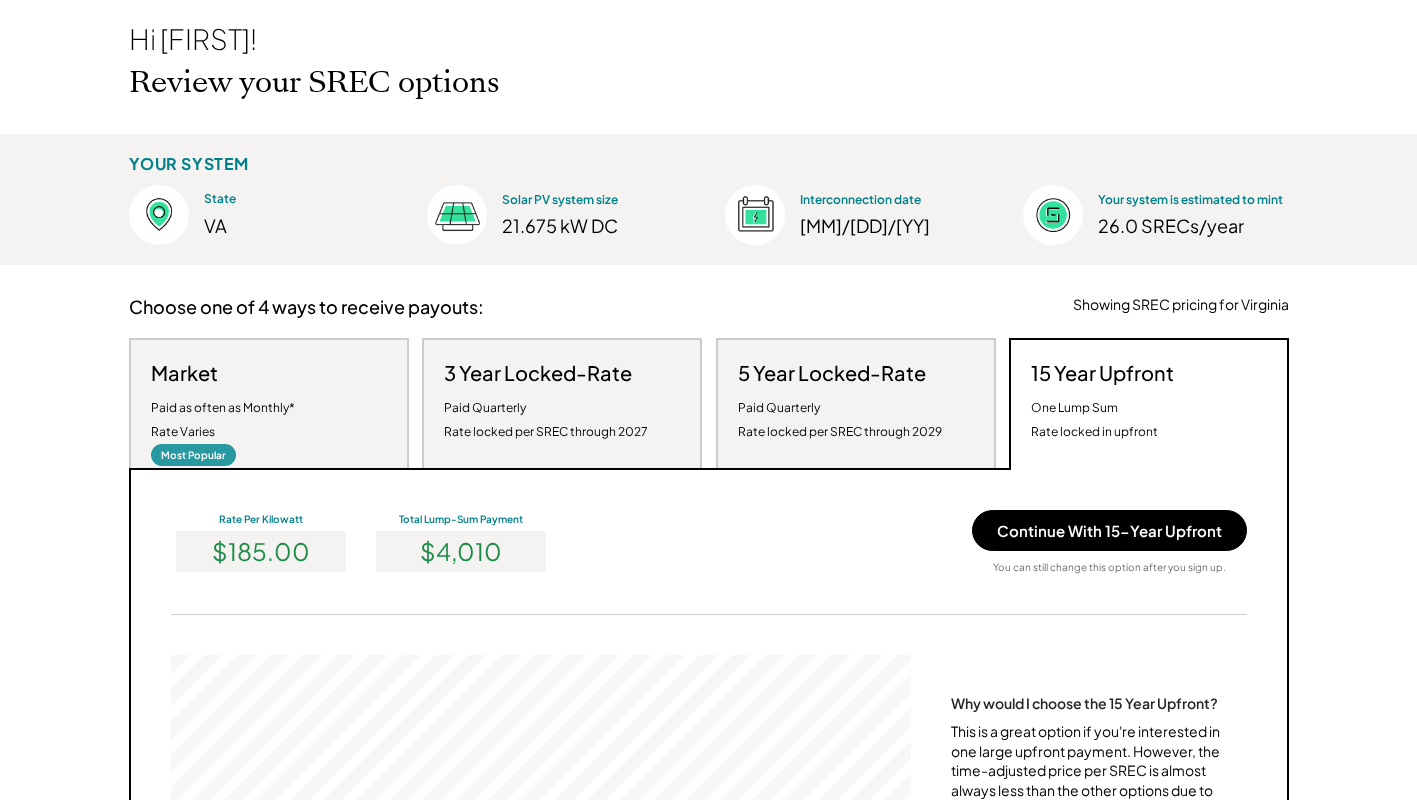 scroll, scrollTop: 999620, scrollLeft: 999260, axis: both 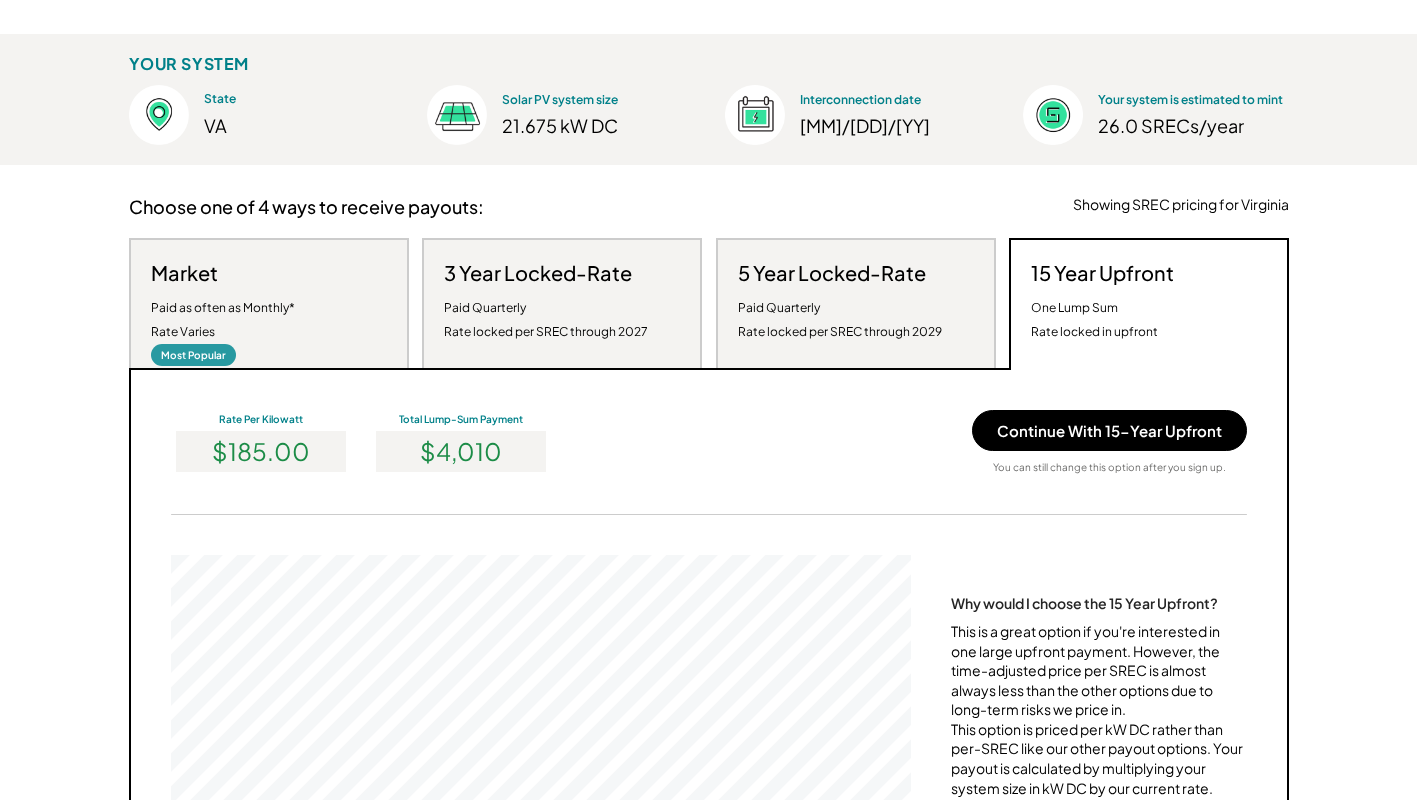 click on "Paid as often as Monthly*
Rate Varies" at bounding box center [223, 320] 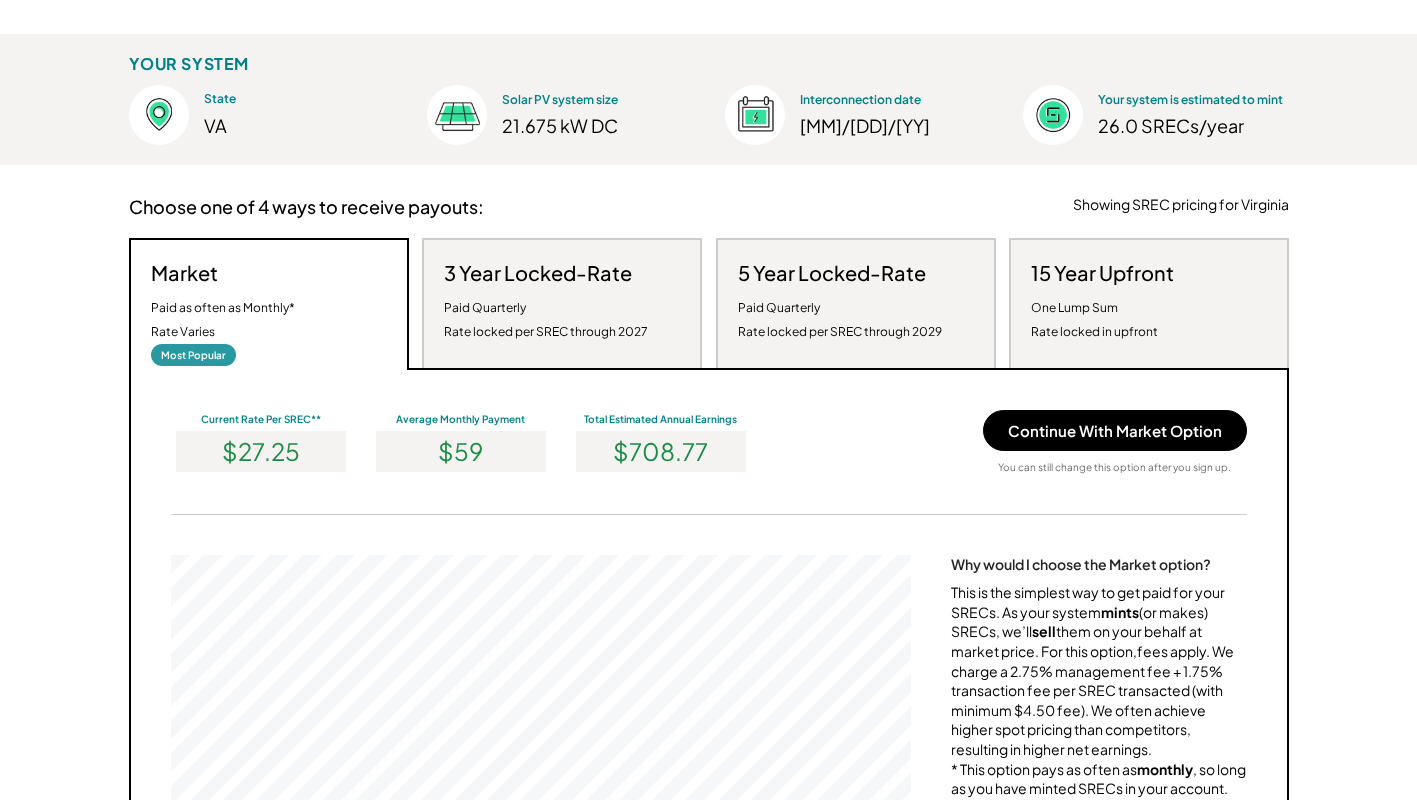 scroll, scrollTop: 999620, scrollLeft: 999260, axis: both 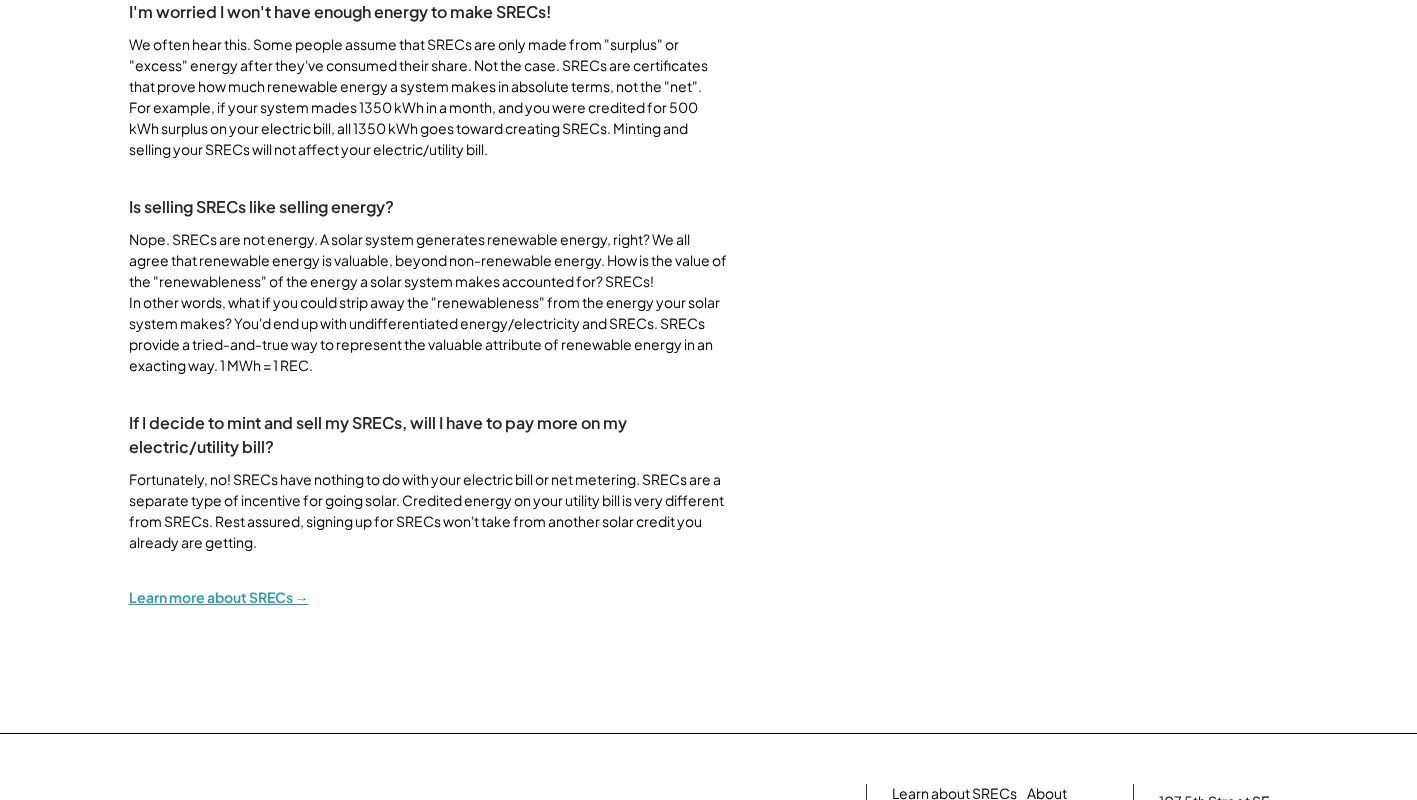 click on "Learn more about SRECs →" at bounding box center [219, 597] 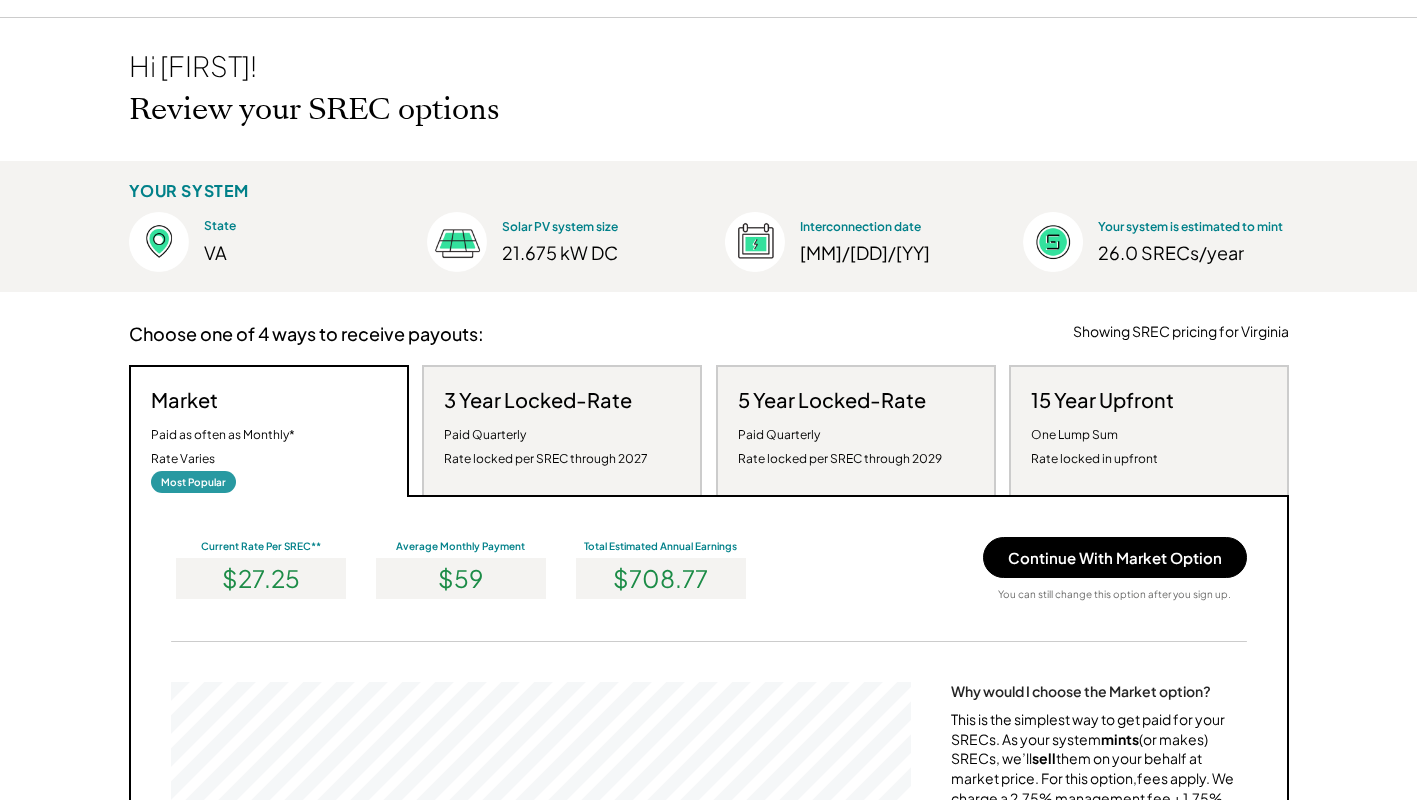 scroll, scrollTop: 0, scrollLeft: 0, axis: both 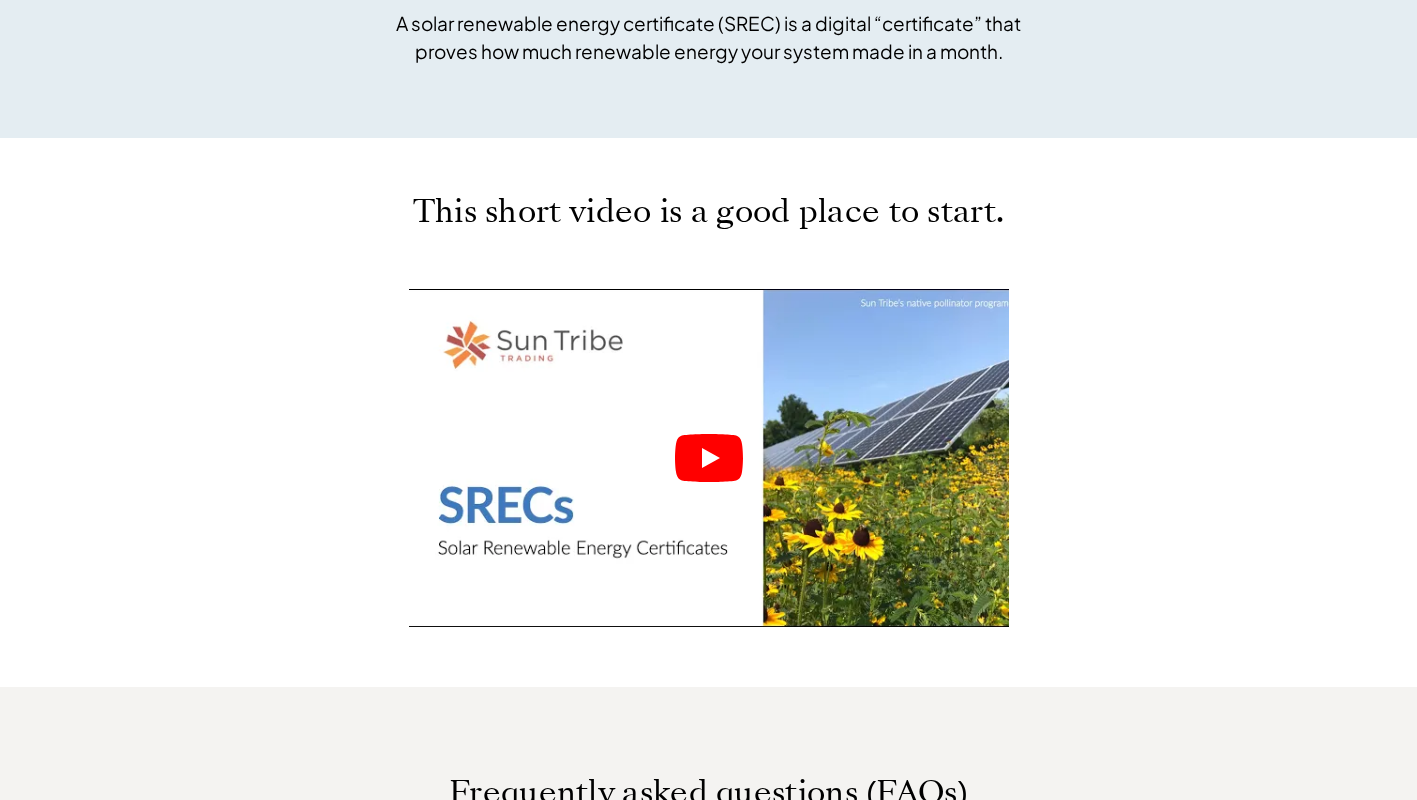 click 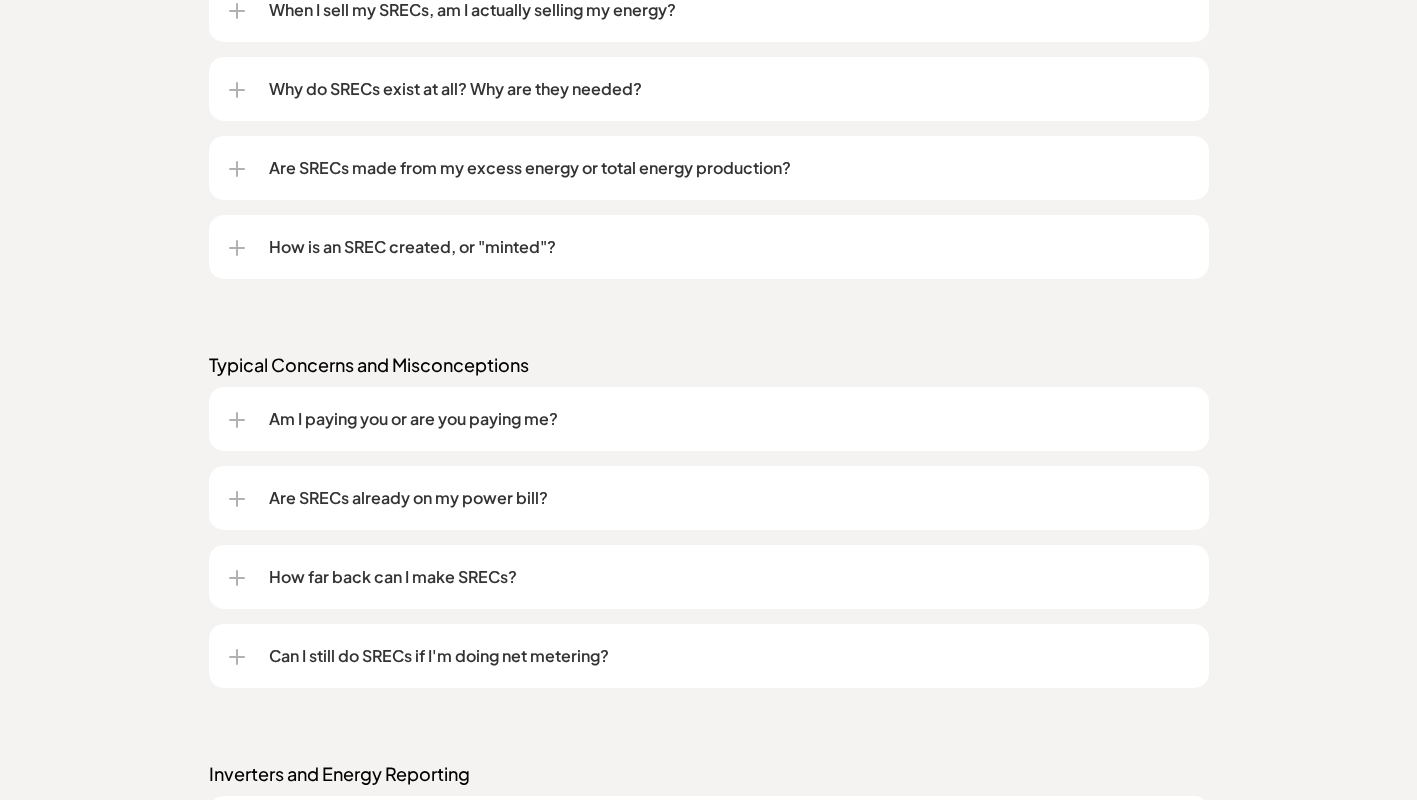scroll, scrollTop: 1900, scrollLeft: 0, axis: vertical 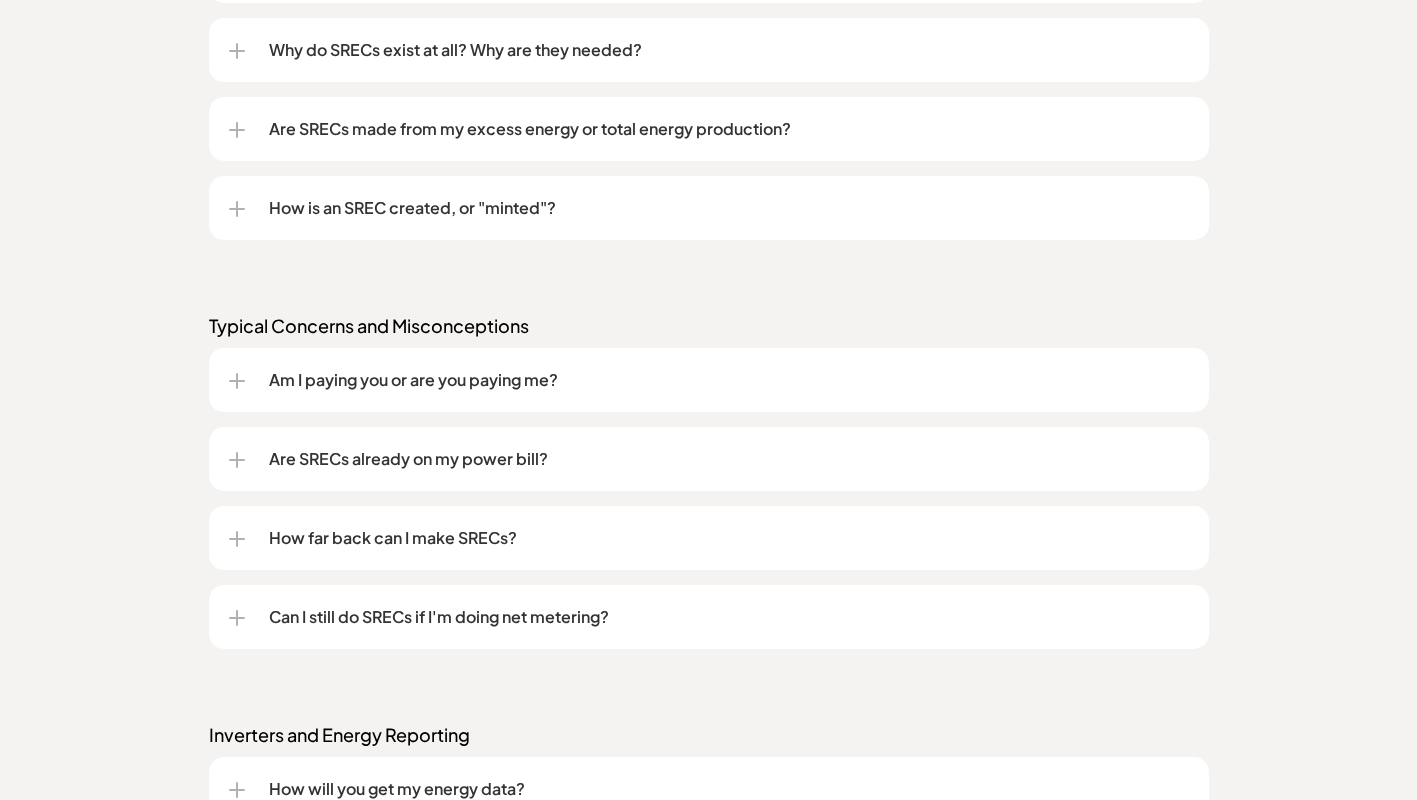 click on "How far back can I make SRECs?" at bounding box center (729, 538) 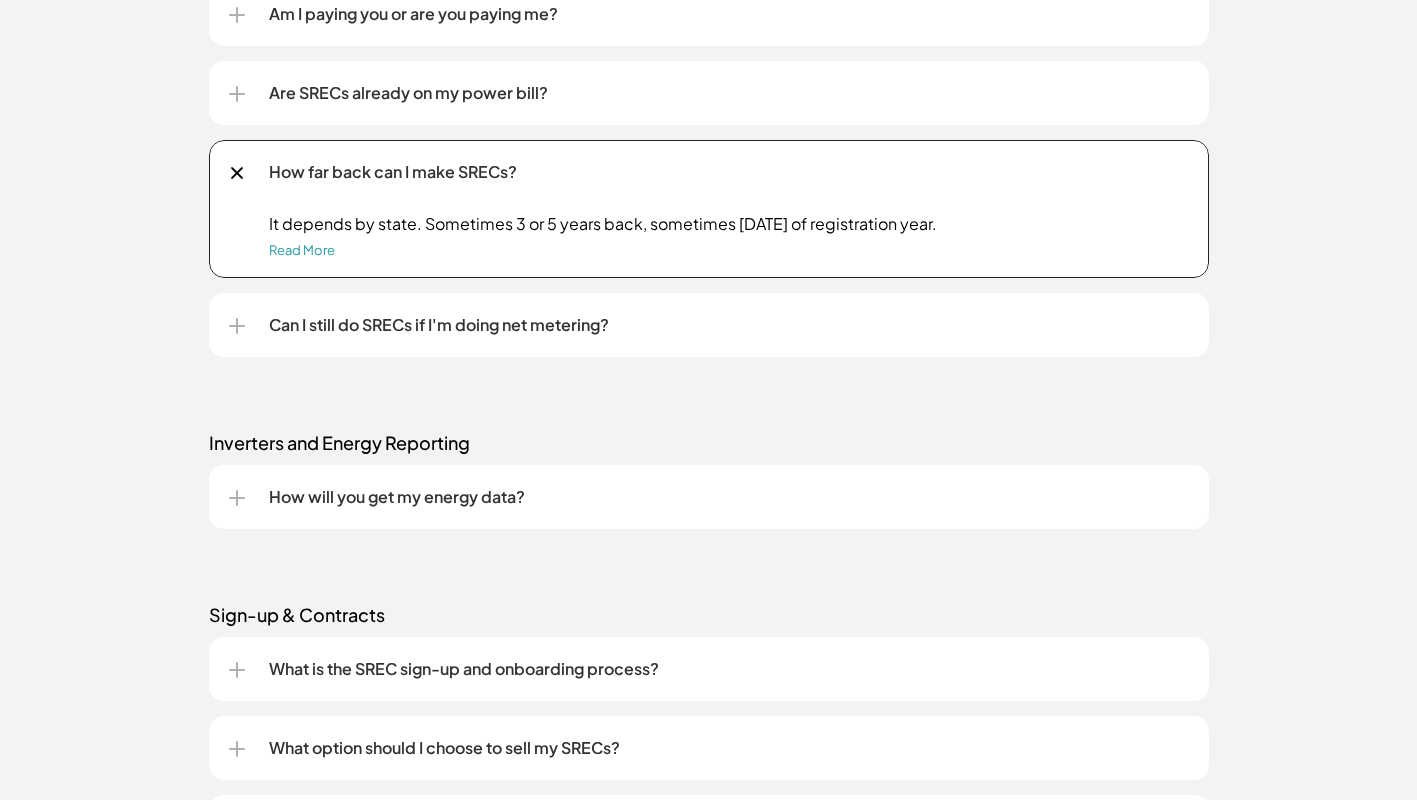 scroll, scrollTop: 2300, scrollLeft: 0, axis: vertical 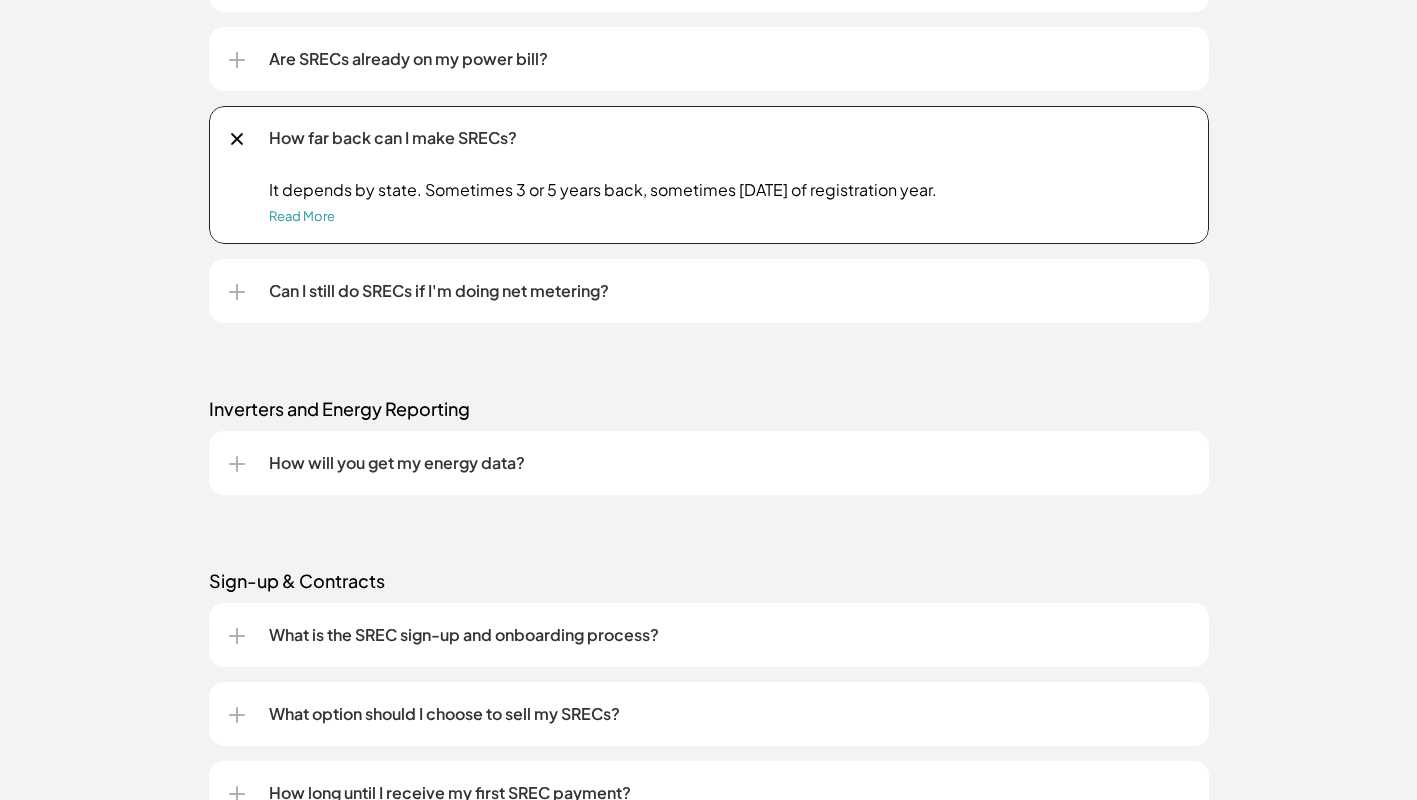 click on "How will you get my energy data?" at bounding box center (729, 463) 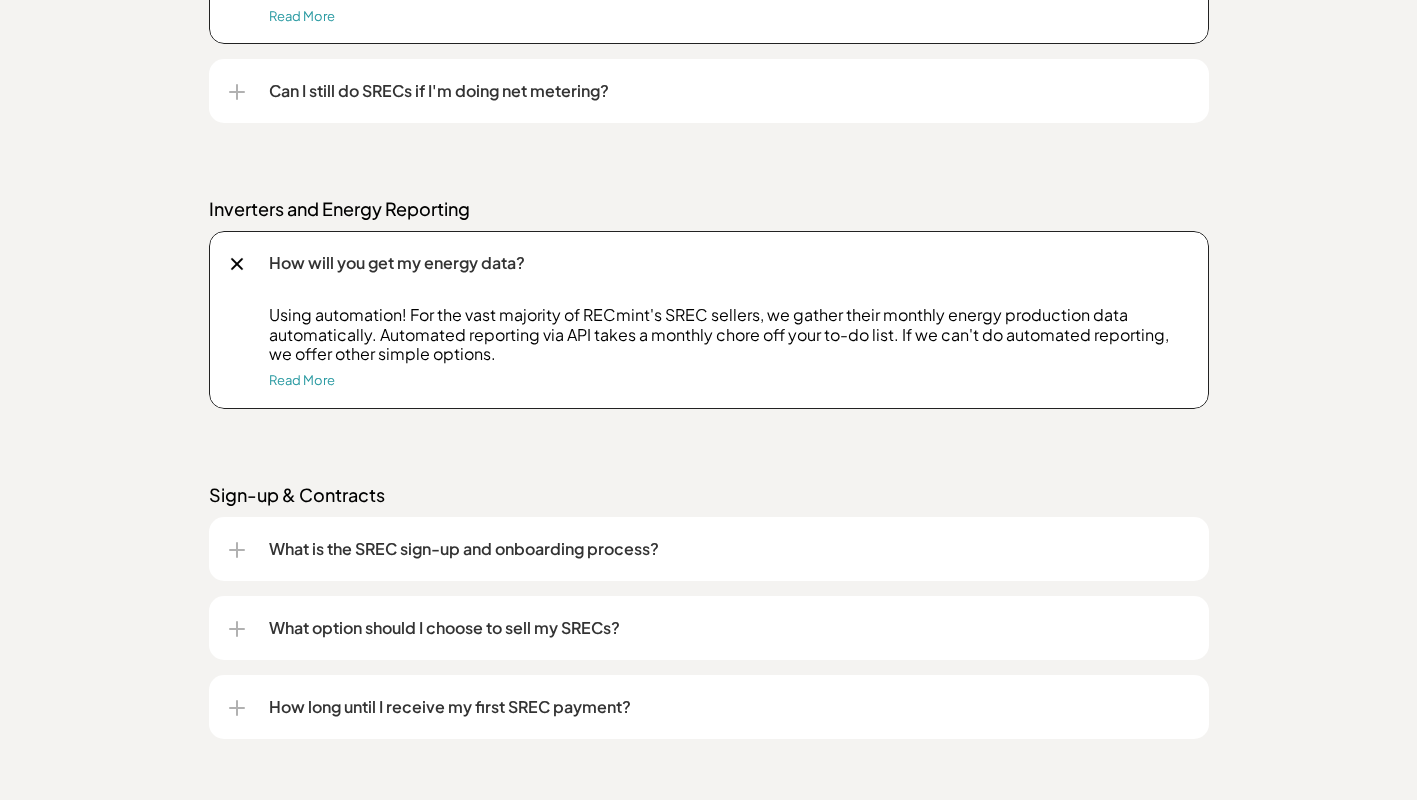 scroll, scrollTop: 2600, scrollLeft: 0, axis: vertical 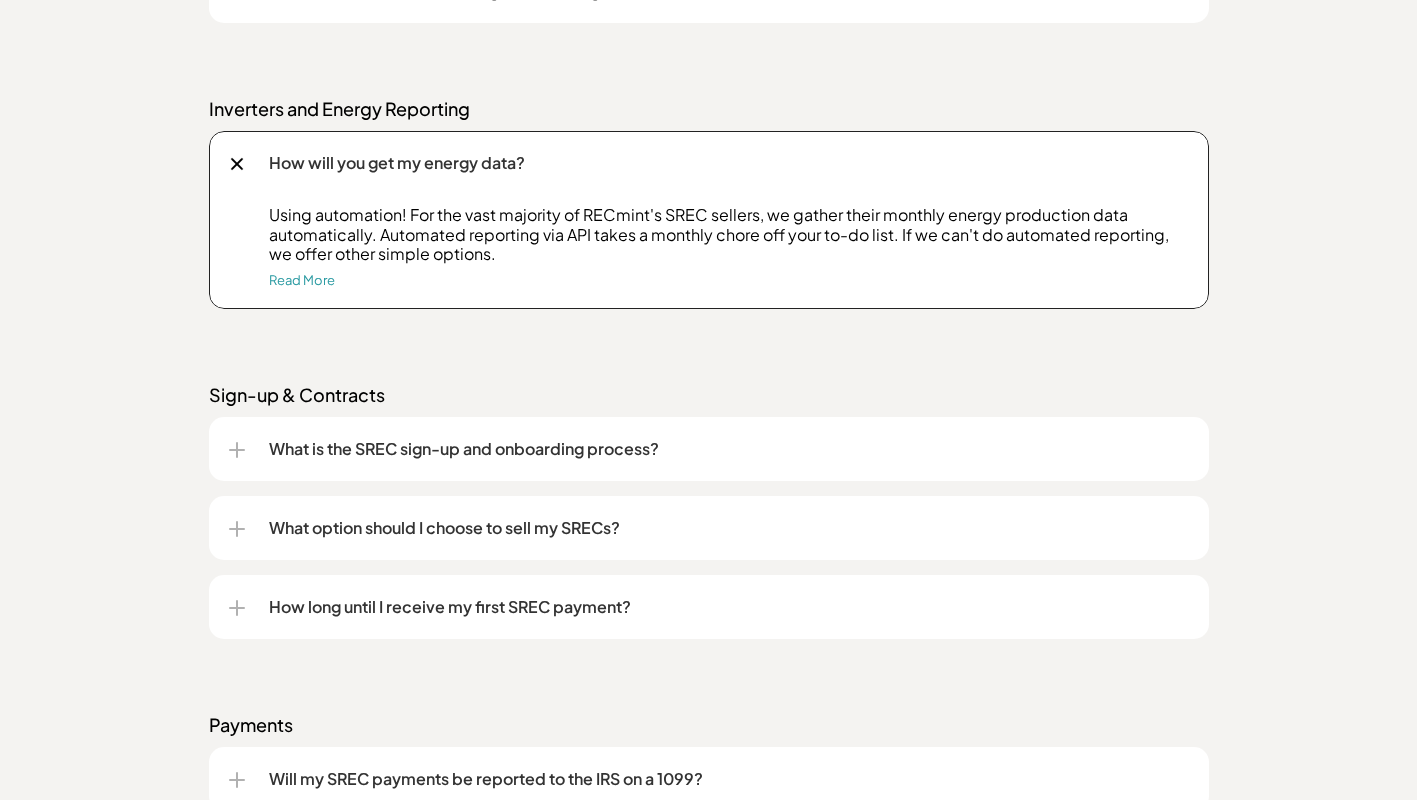 click on "What is the SREC sign-up and onboarding process?" at bounding box center [729, 449] 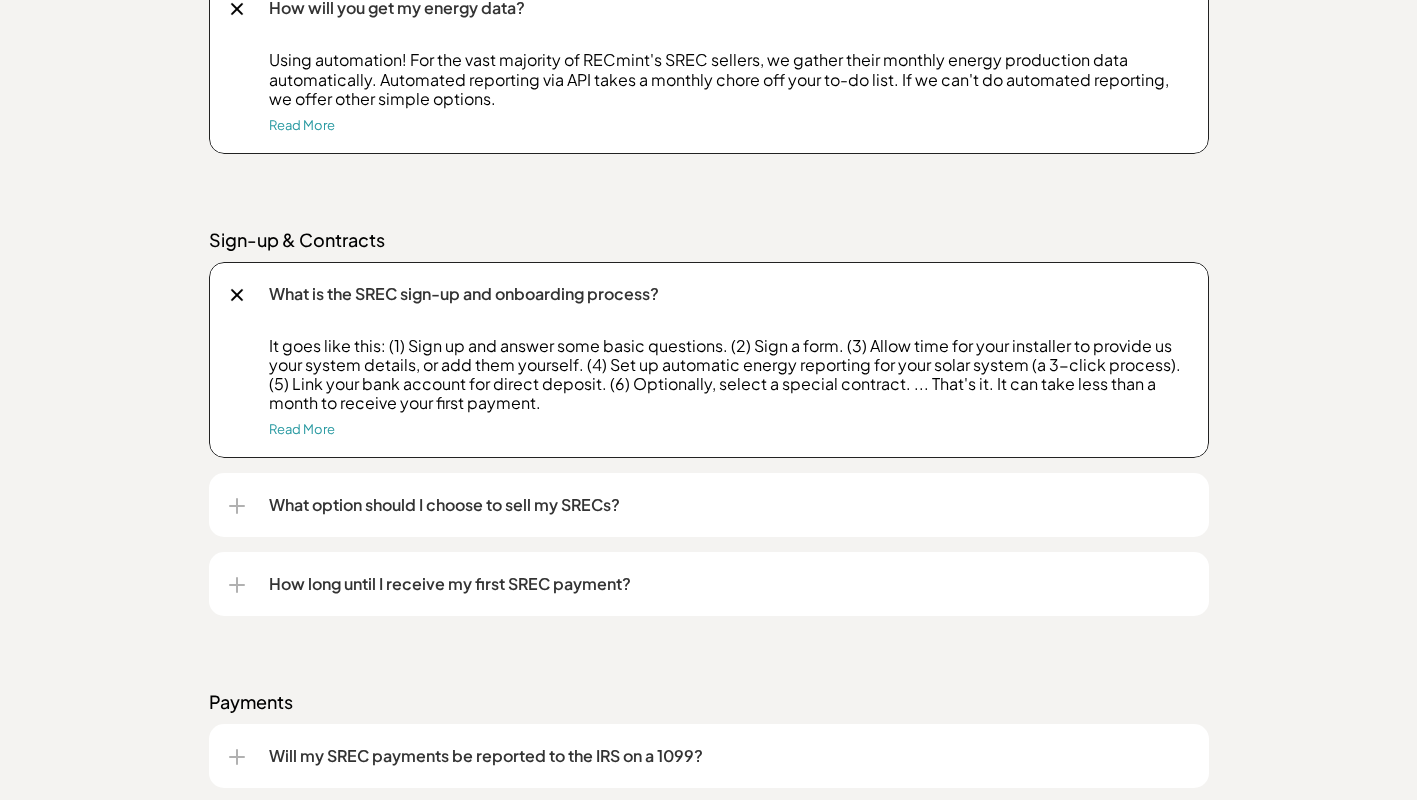 scroll, scrollTop: 2800, scrollLeft: 0, axis: vertical 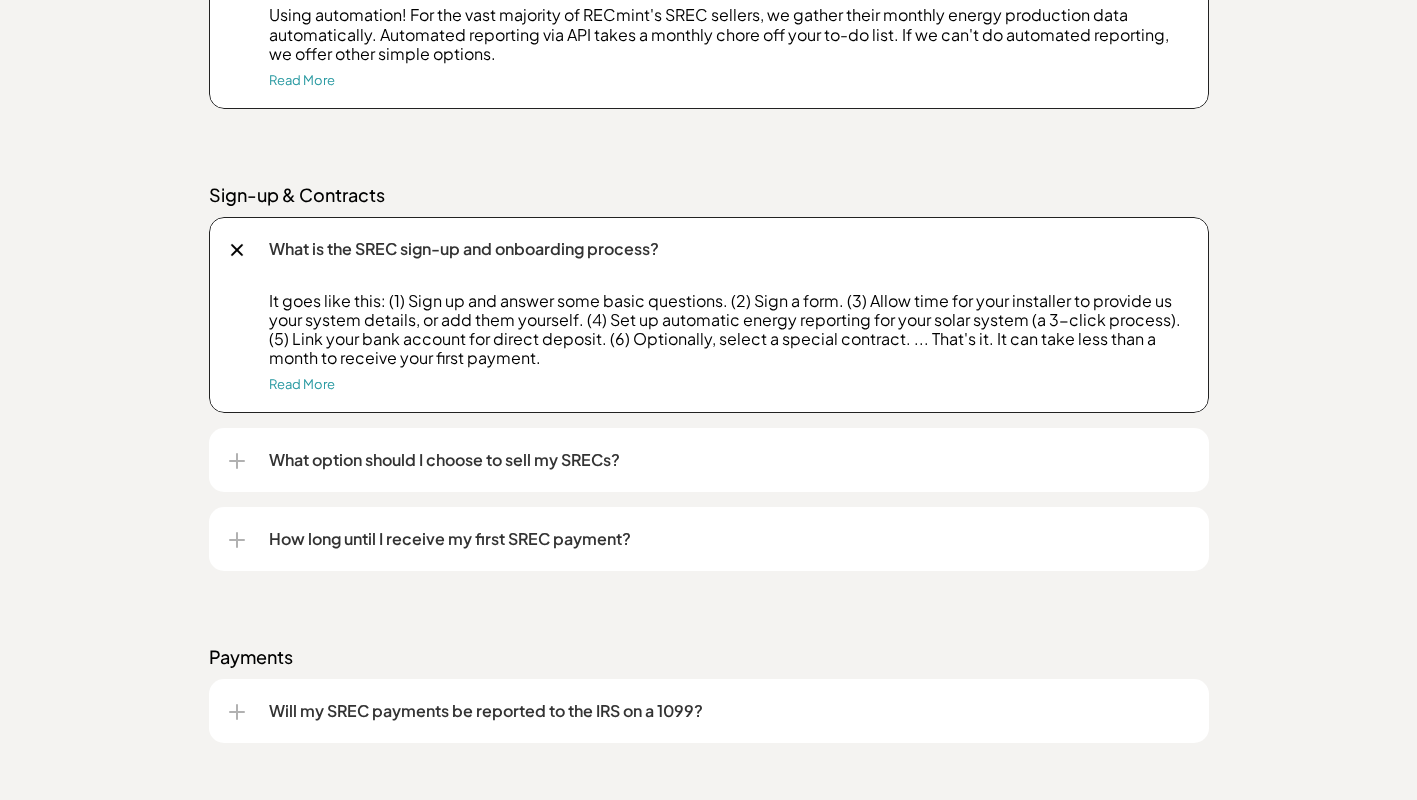 click on "What option should I choose to sell my SRECs?" at bounding box center [729, 460] 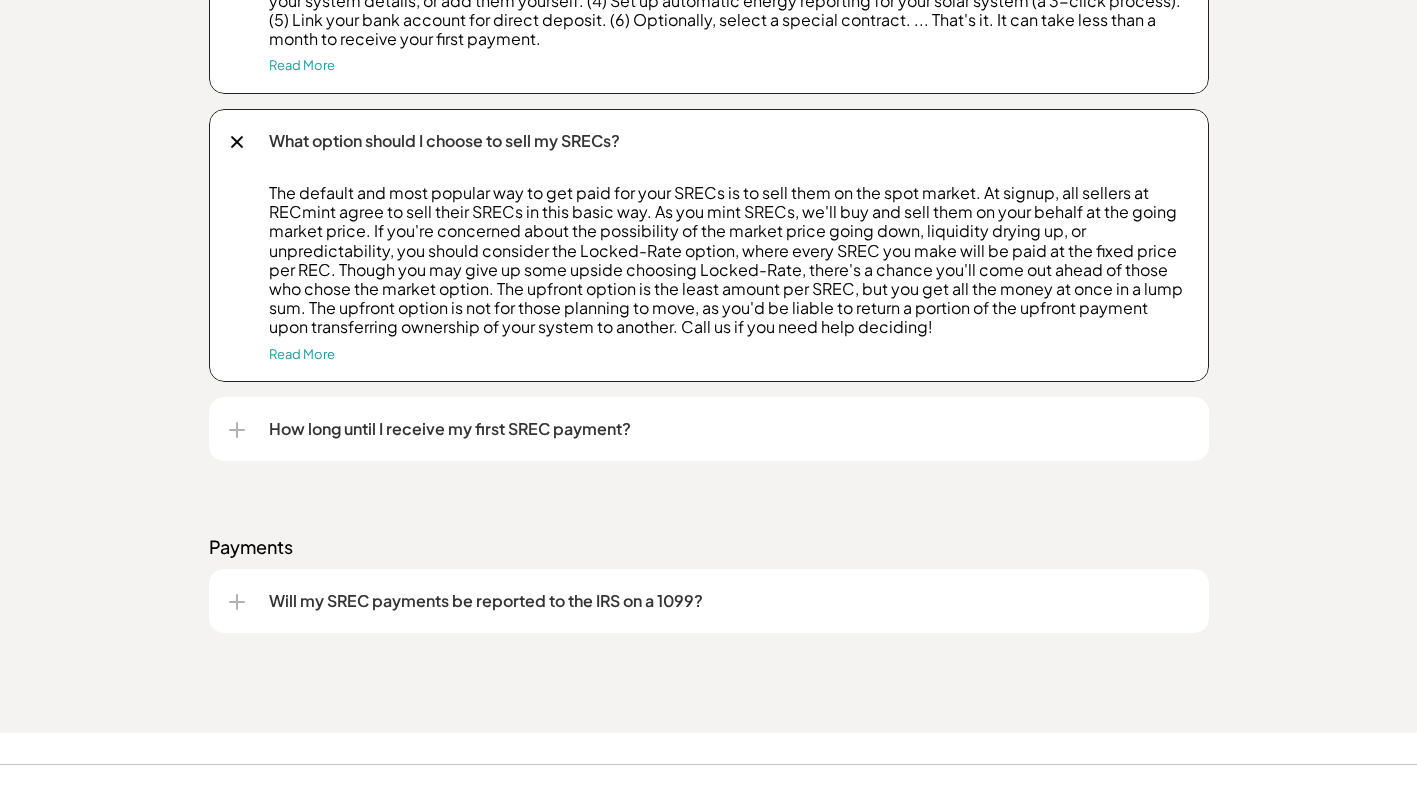scroll, scrollTop: 3200, scrollLeft: 0, axis: vertical 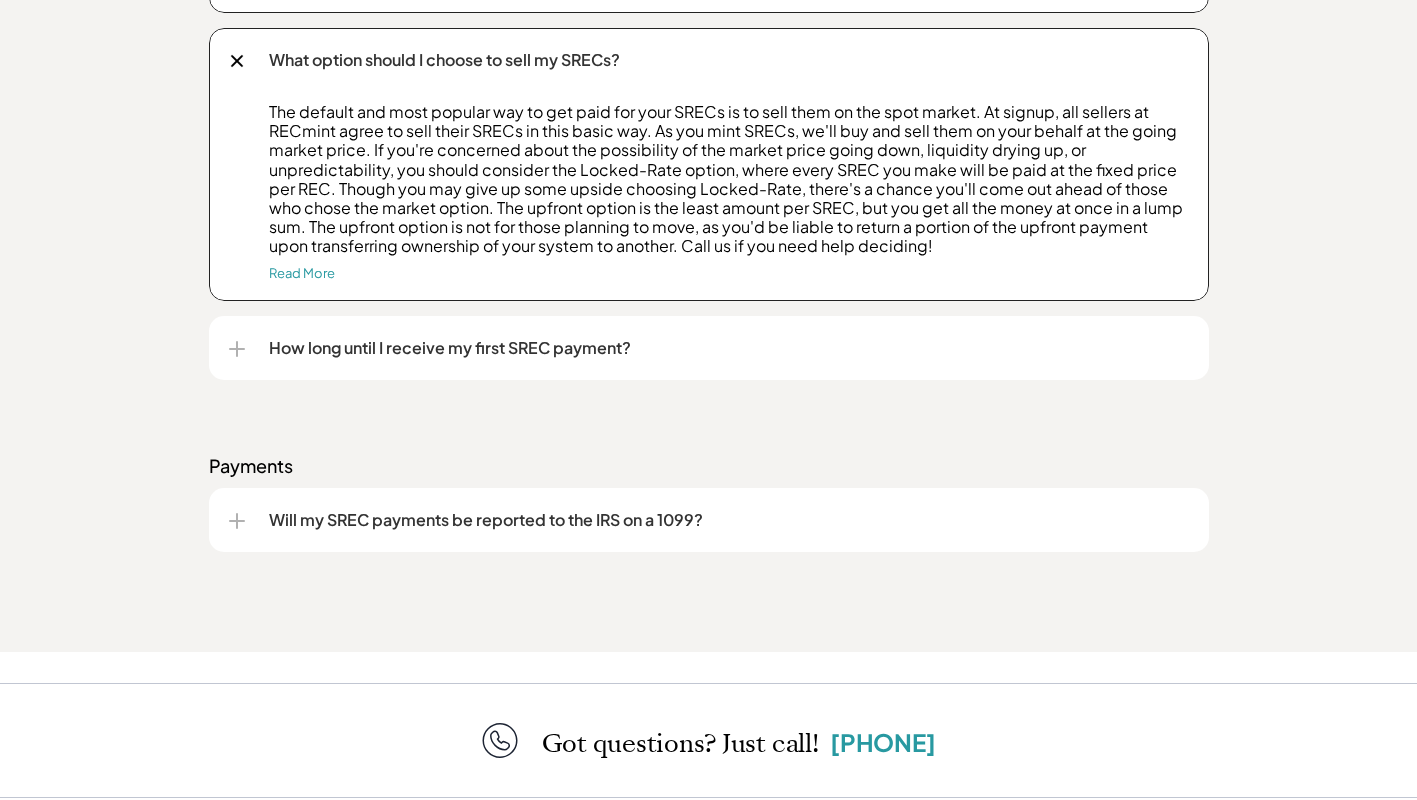 click on "How long until I receive my first SREC payment?" at bounding box center (729, 348) 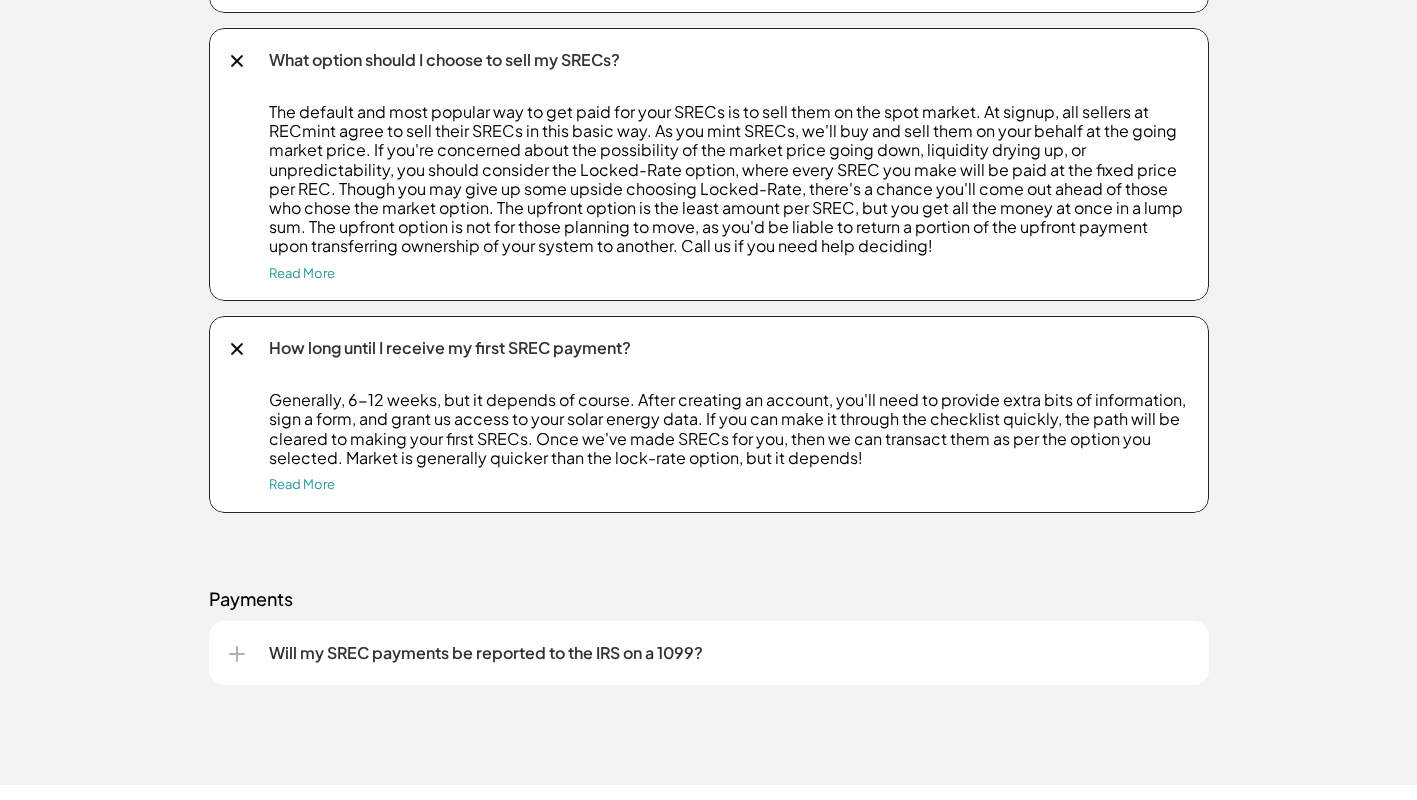 click on "Will my SREC payments be reported to the IRS on a 1099?" at bounding box center (729, 653) 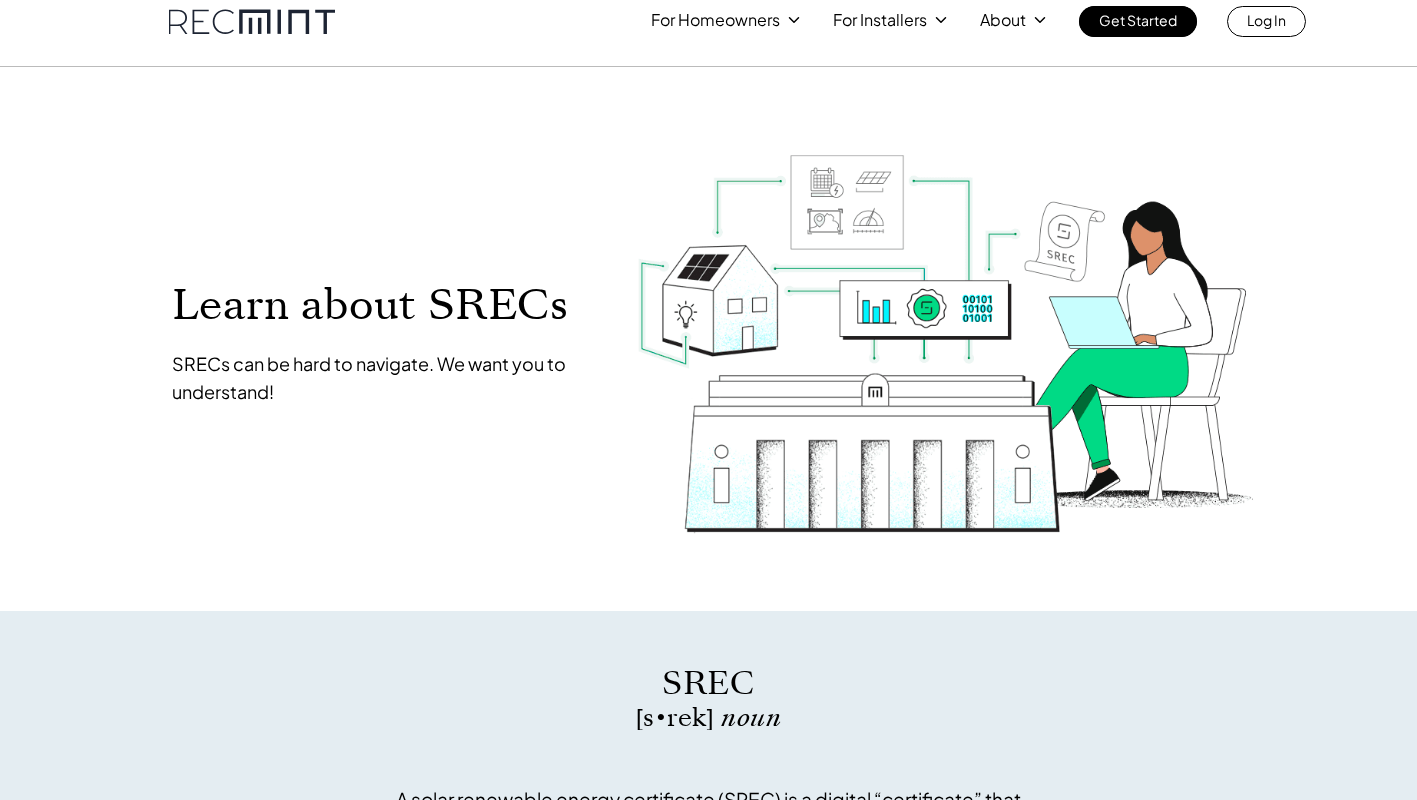 scroll, scrollTop: 0, scrollLeft: 0, axis: both 